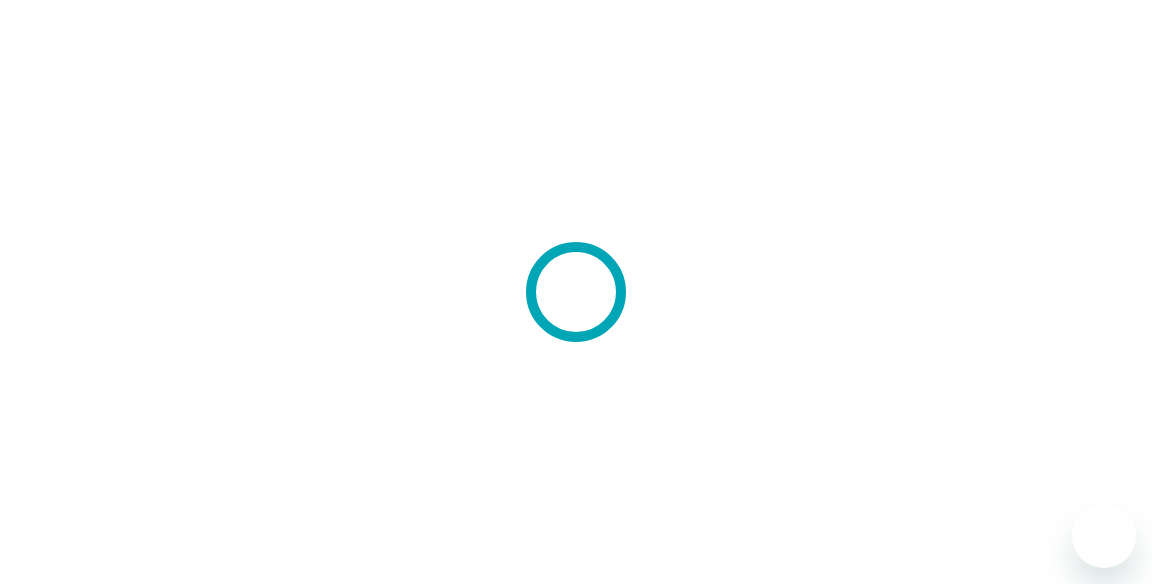 scroll, scrollTop: 0, scrollLeft: 0, axis: both 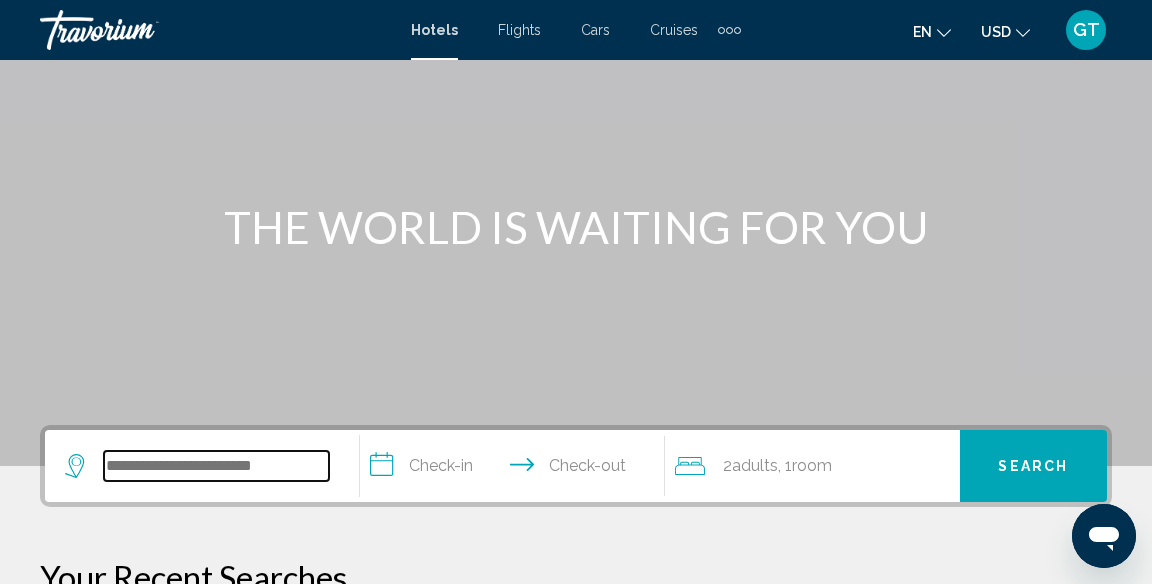 click at bounding box center (216, 466) 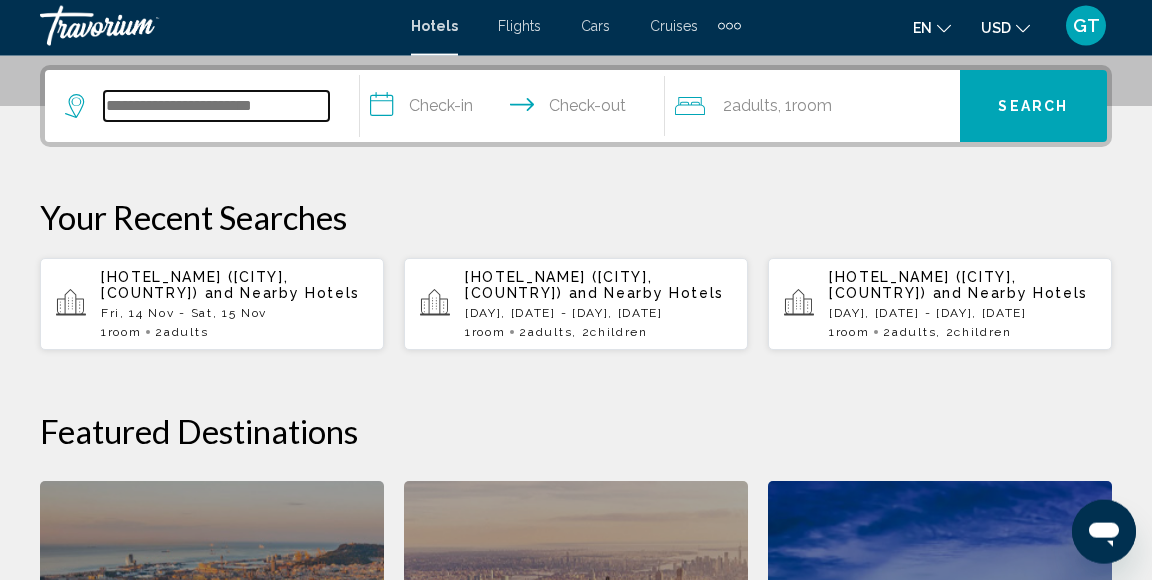 scroll, scrollTop: 493, scrollLeft: 0, axis: vertical 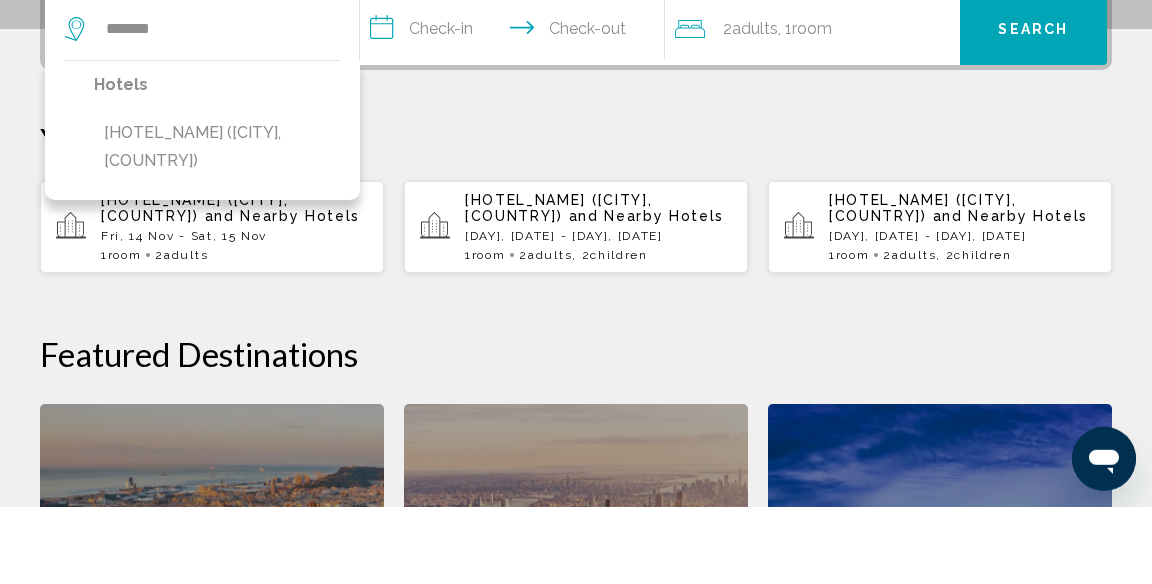 click on "[HOTEL_NAME] ([CITY], [COUNTRY])" at bounding box center (217, 224) 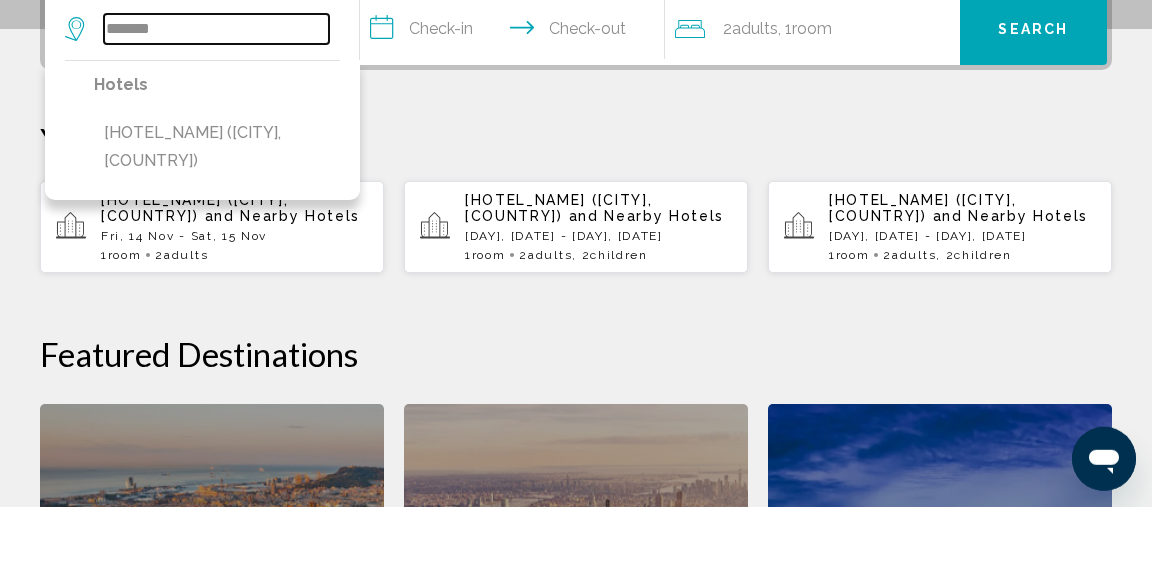type on "**********" 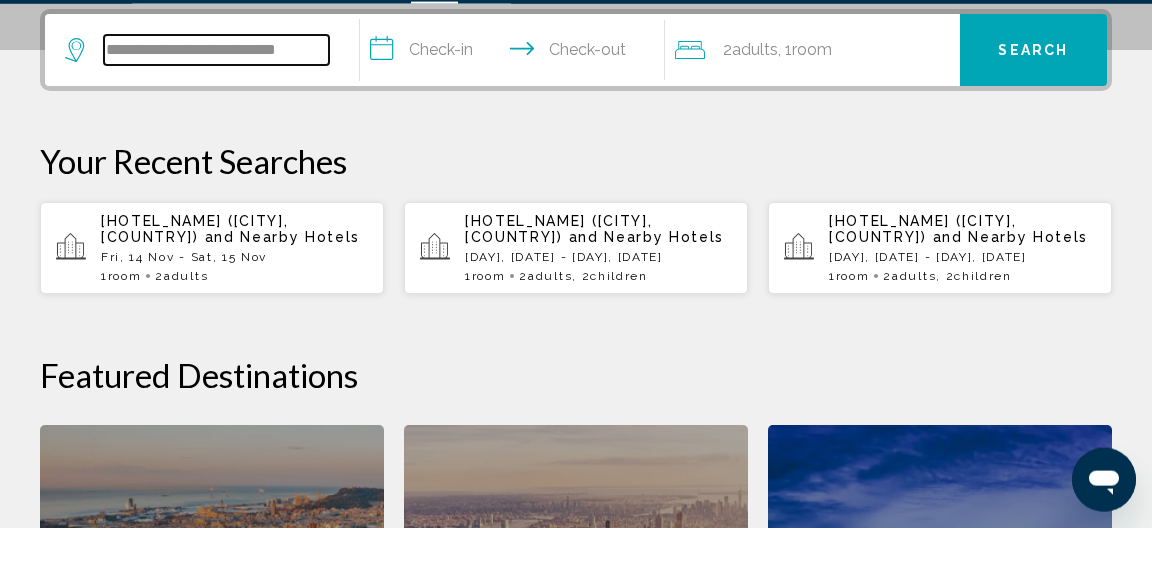 scroll, scrollTop: 494, scrollLeft: 0, axis: vertical 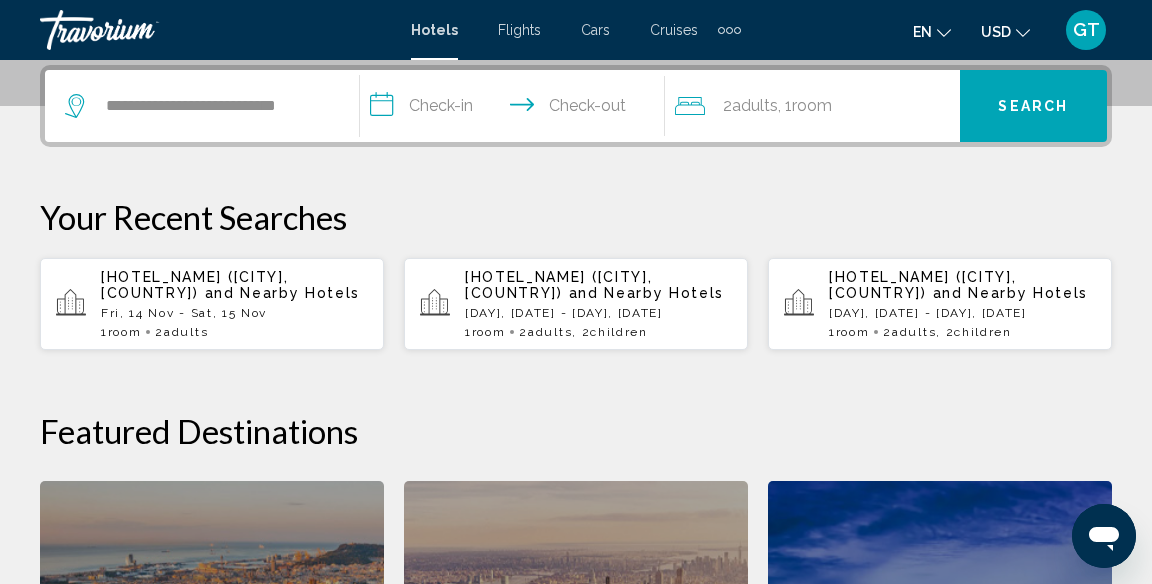 click on "**********" at bounding box center (516, 109) 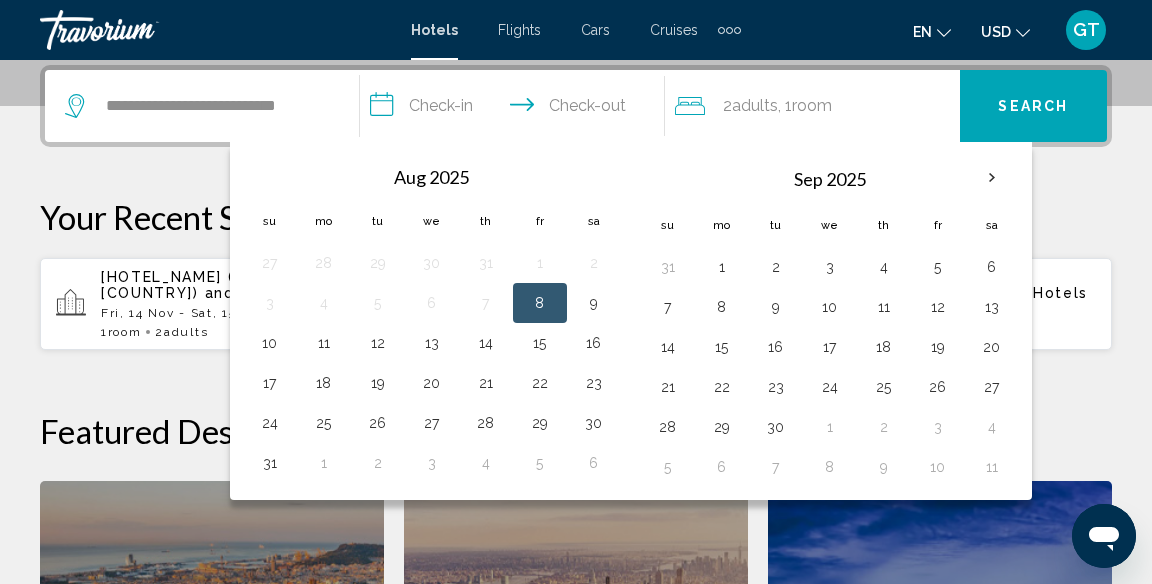 click at bounding box center (992, 178) 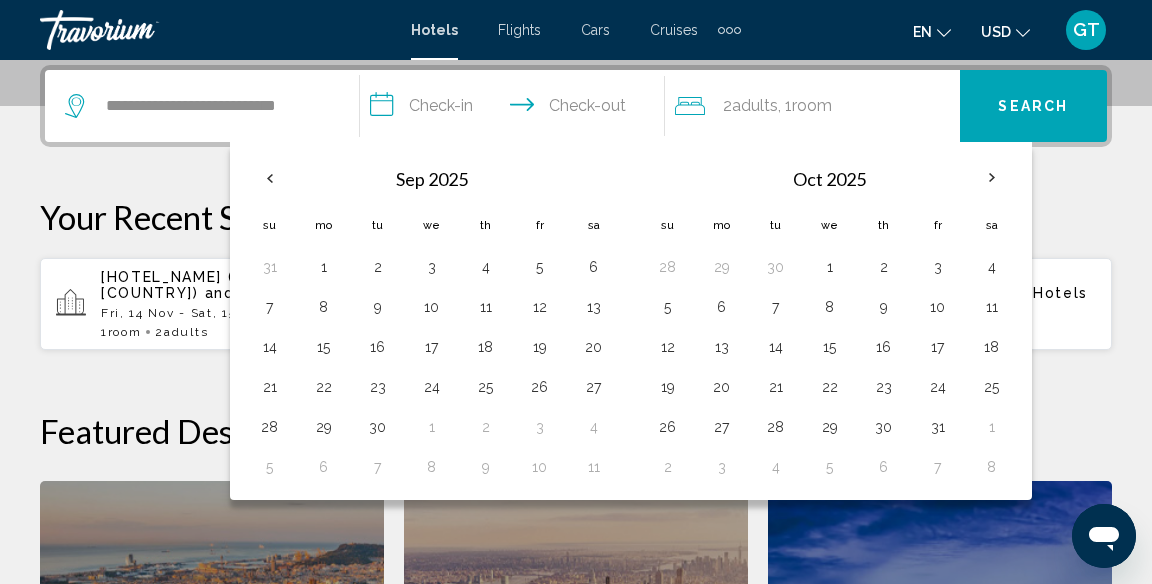 click at bounding box center [992, 178] 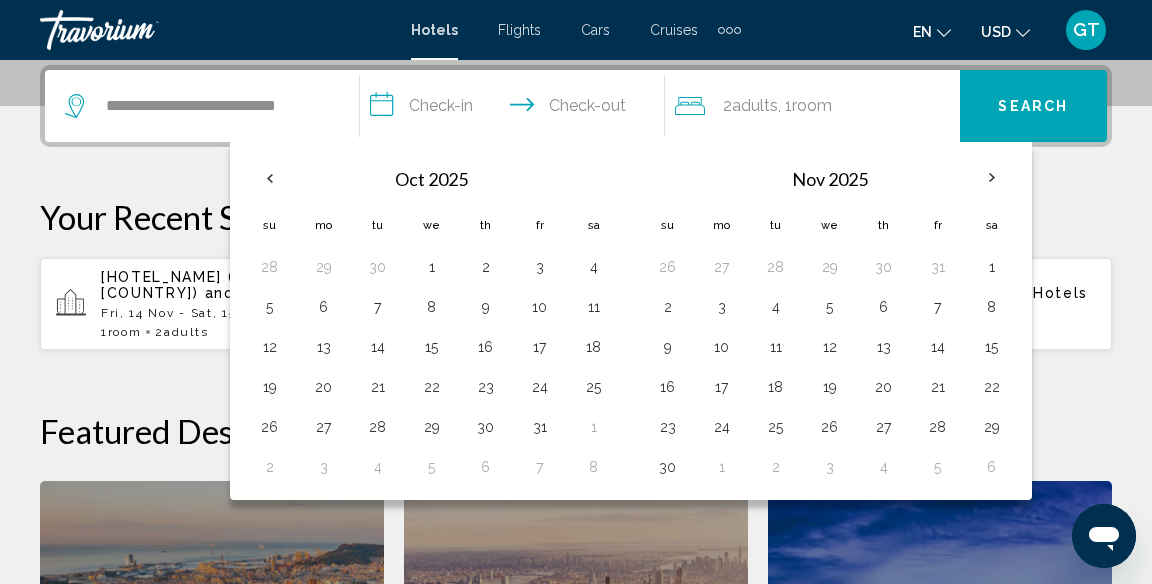 click on "14" at bounding box center (938, 347) 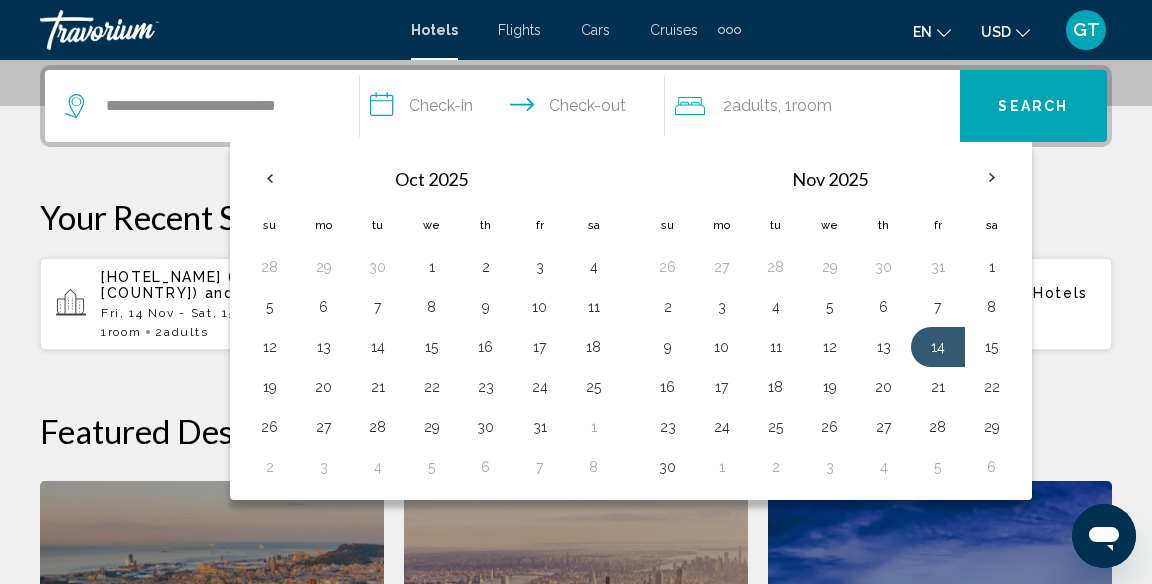 click on "15" at bounding box center (992, 347) 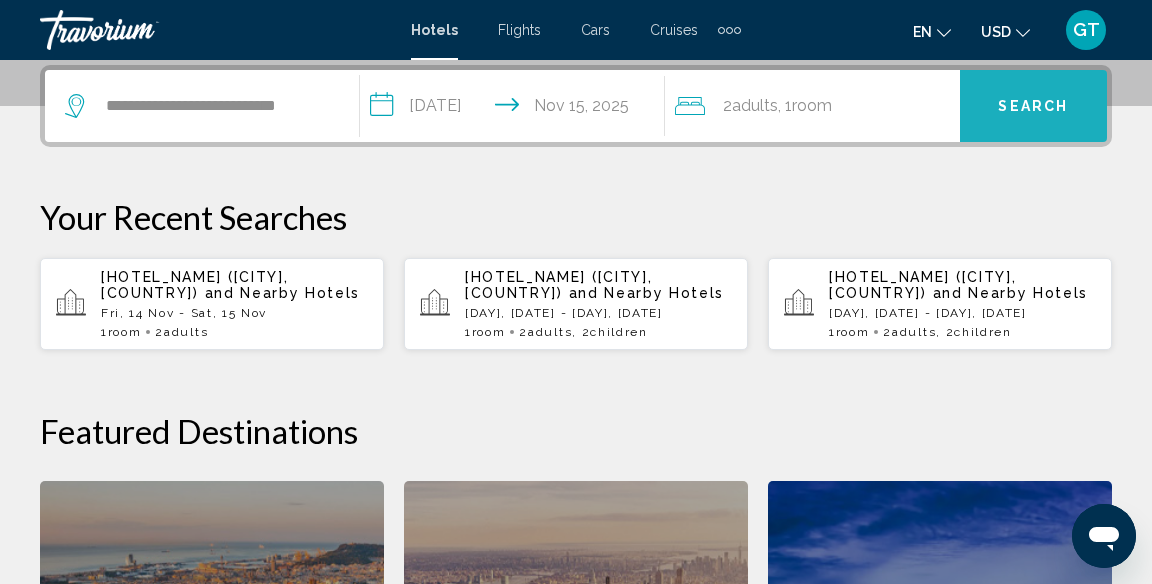 click on "Search" at bounding box center [1033, 107] 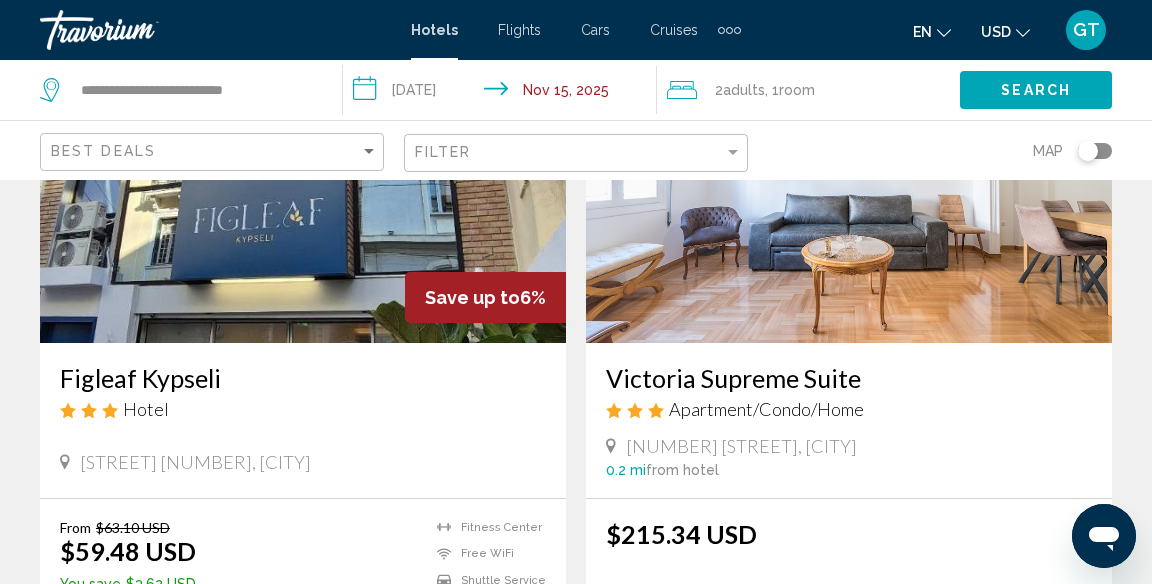 scroll, scrollTop: 230, scrollLeft: 0, axis: vertical 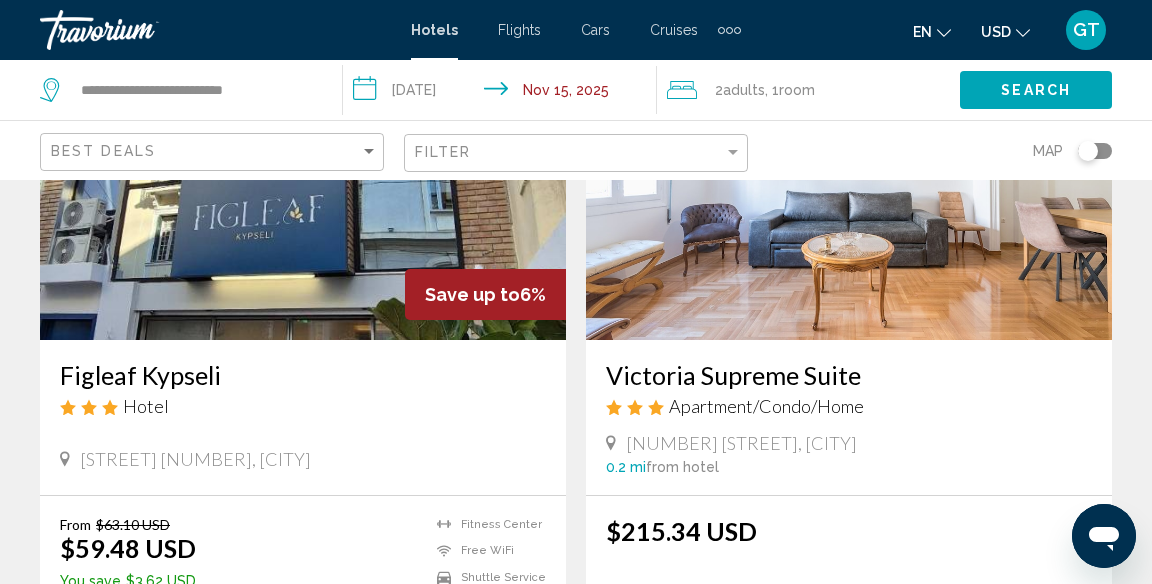 click on "Select Room" at bounding box center (302, 635) 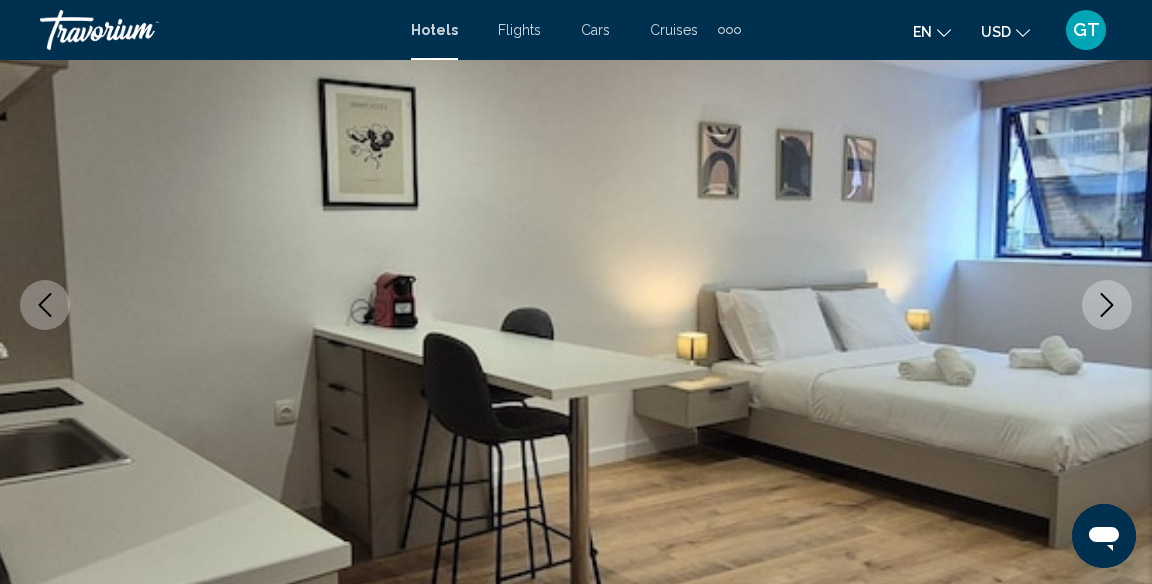 scroll, scrollTop: 195, scrollLeft: 0, axis: vertical 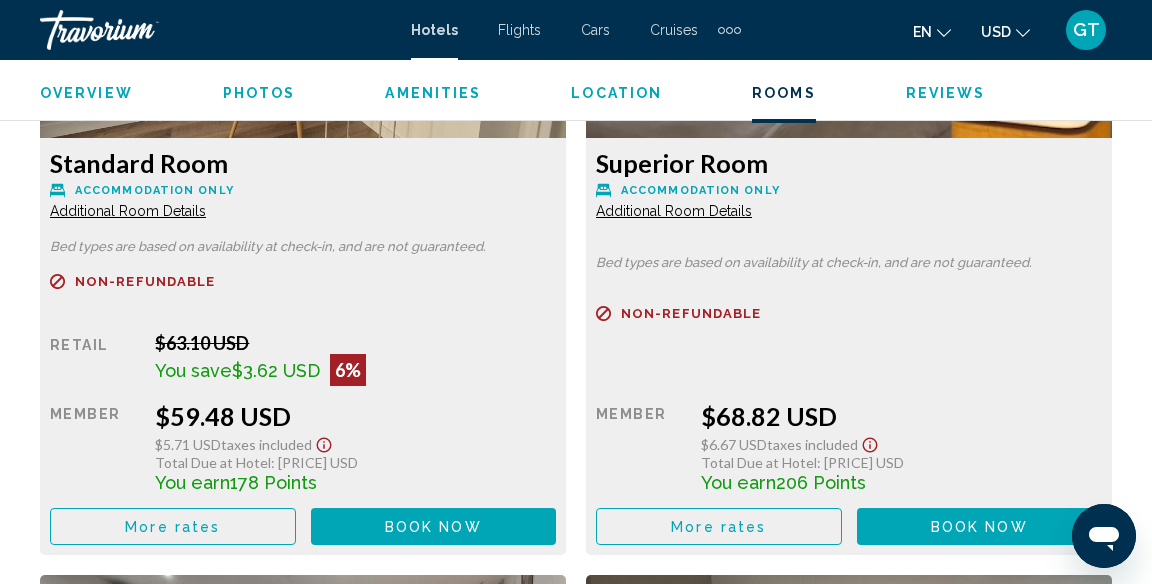 click on "Book now" at bounding box center (433, 527) 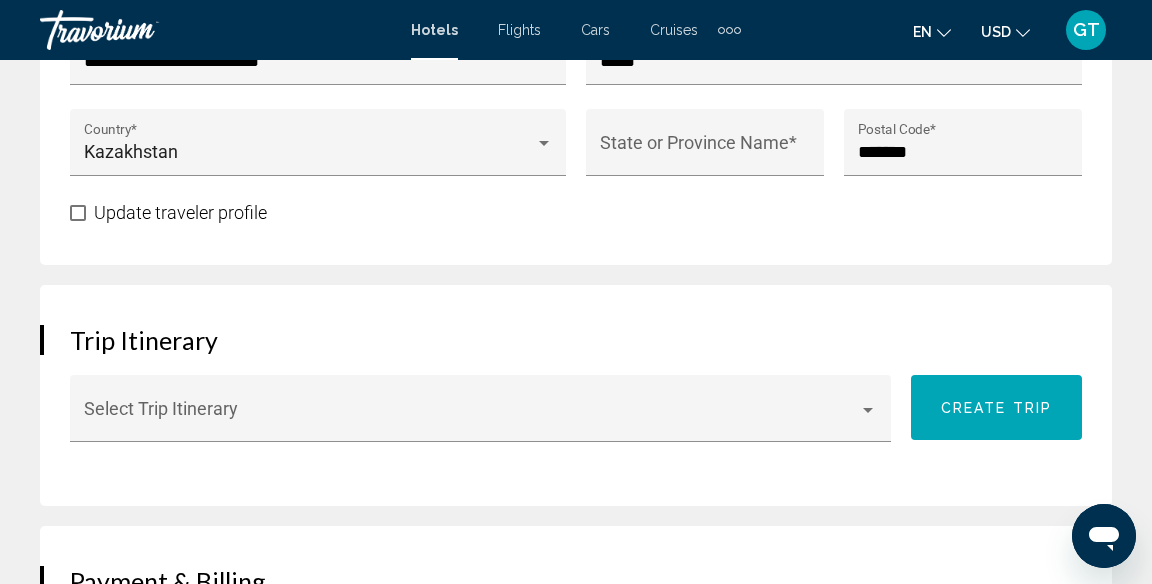 scroll, scrollTop: 1791, scrollLeft: 0, axis: vertical 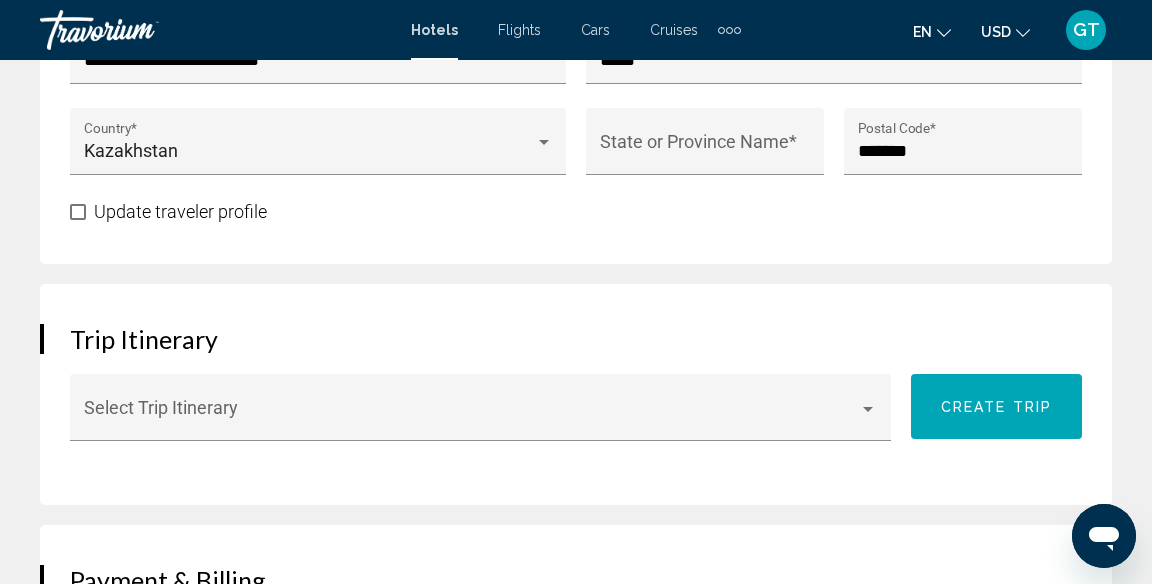 click at bounding box center (481, 417) 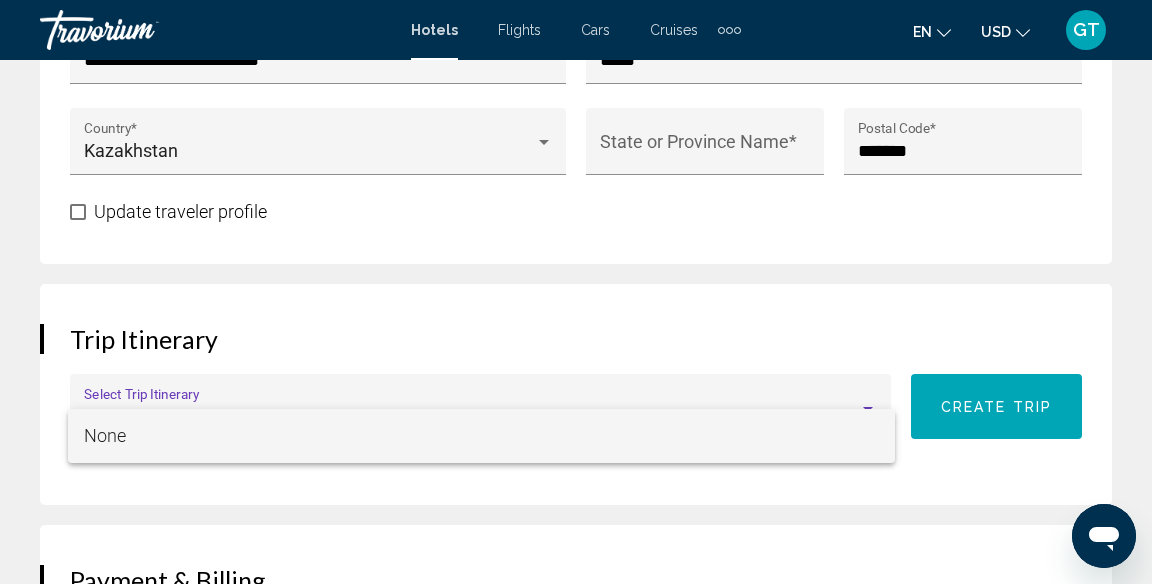 click on "None" at bounding box center [482, 436] 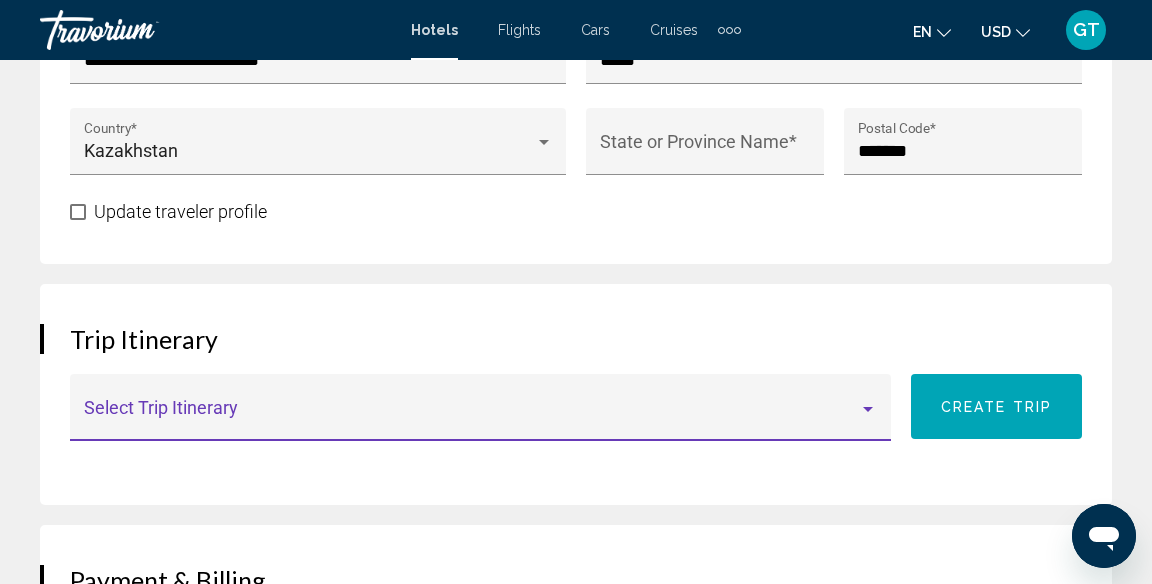 click at bounding box center (481, 417) 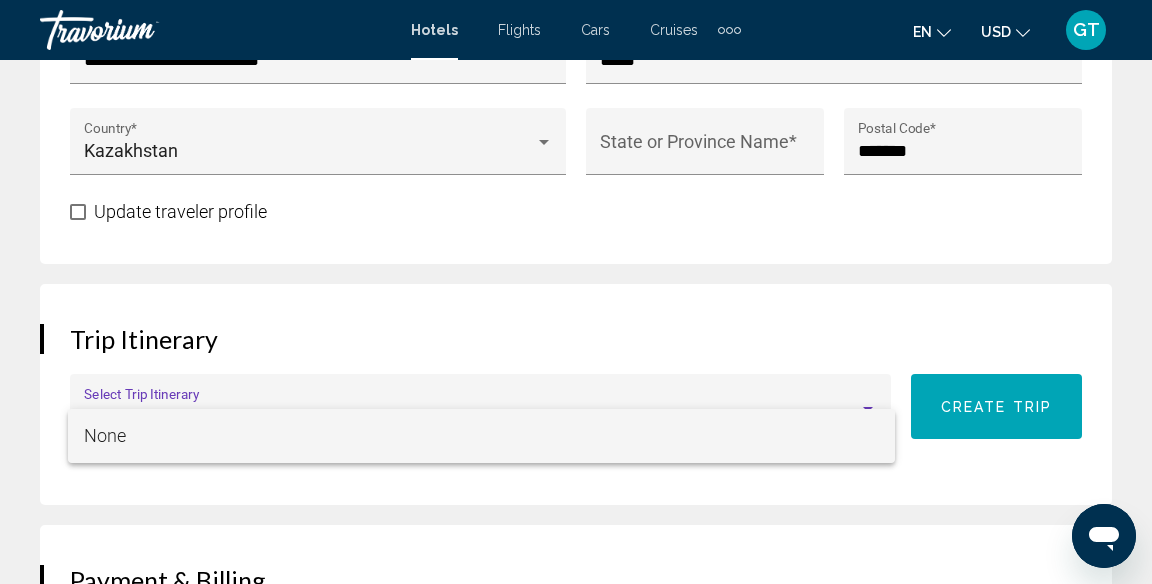 click on "None" at bounding box center (482, 436) 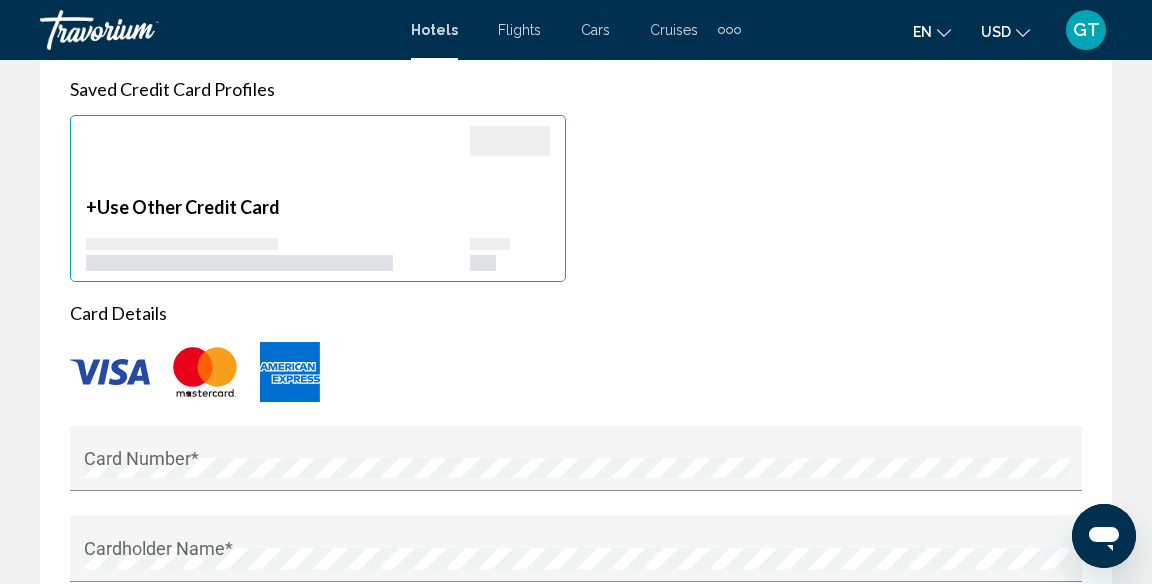 scroll, scrollTop: 2342, scrollLeft: 0, axis: vertical 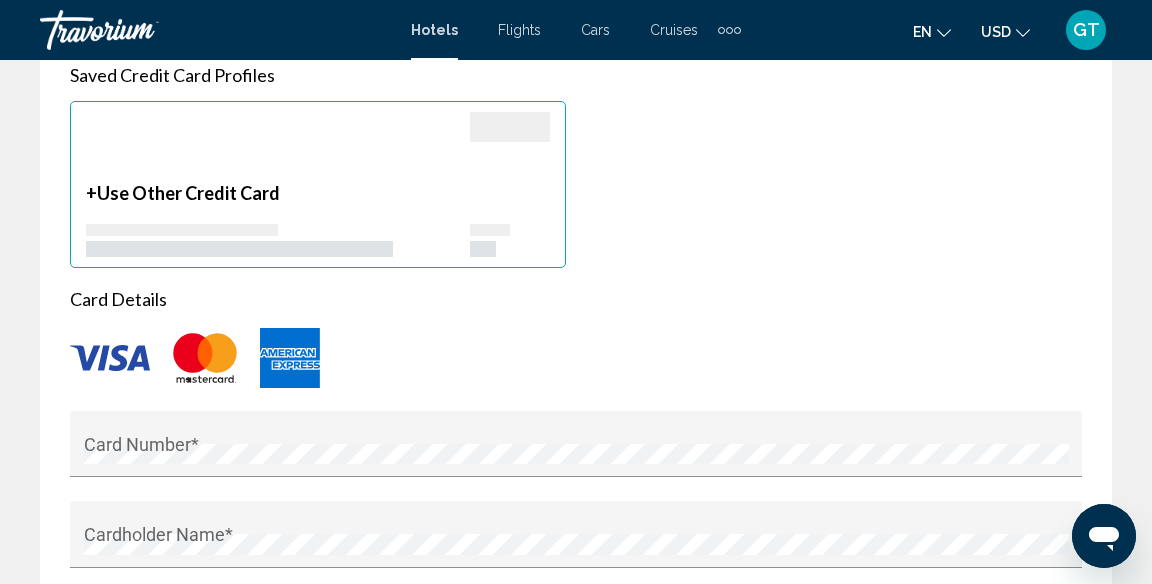 click at bounding box center (110, 358) 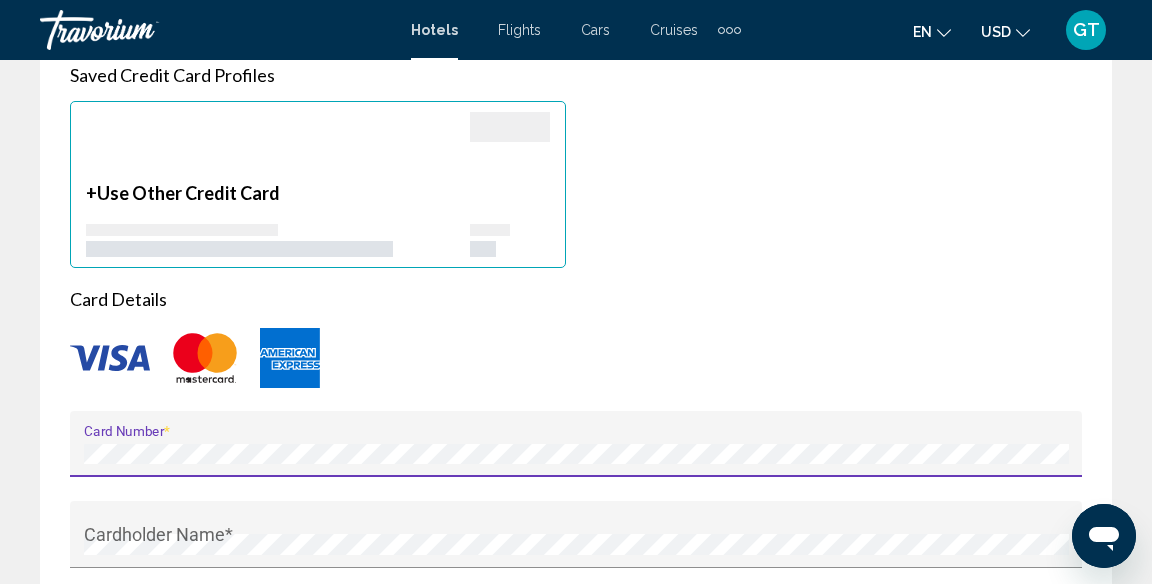 scroll, scrollTop: 2438, scrollLeft: 0, axis: vertical 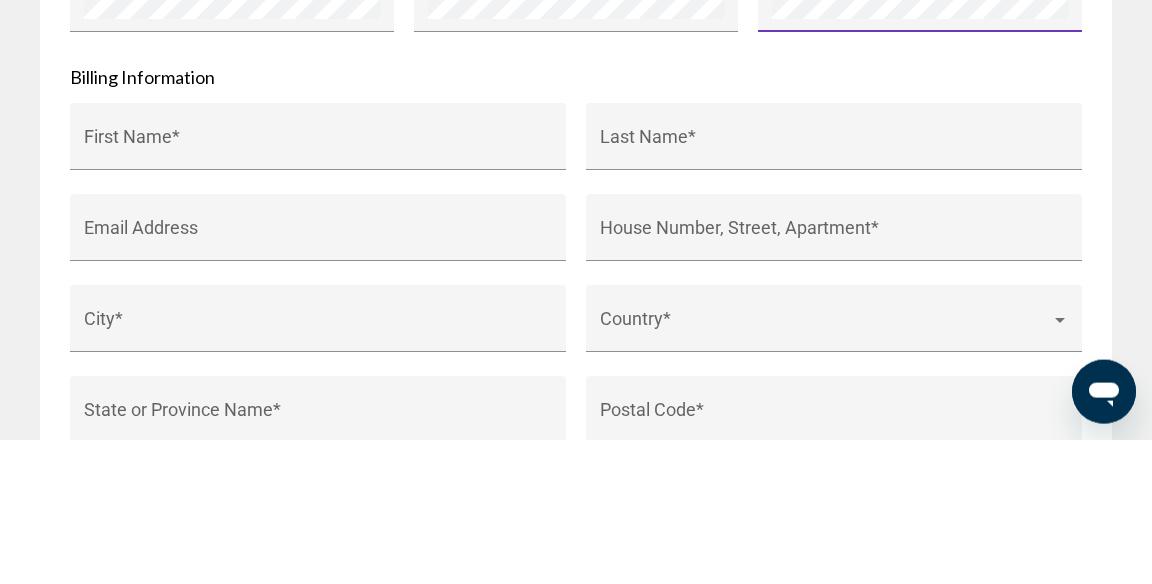 click on "First Name  *" at bounding box center [318, 290] 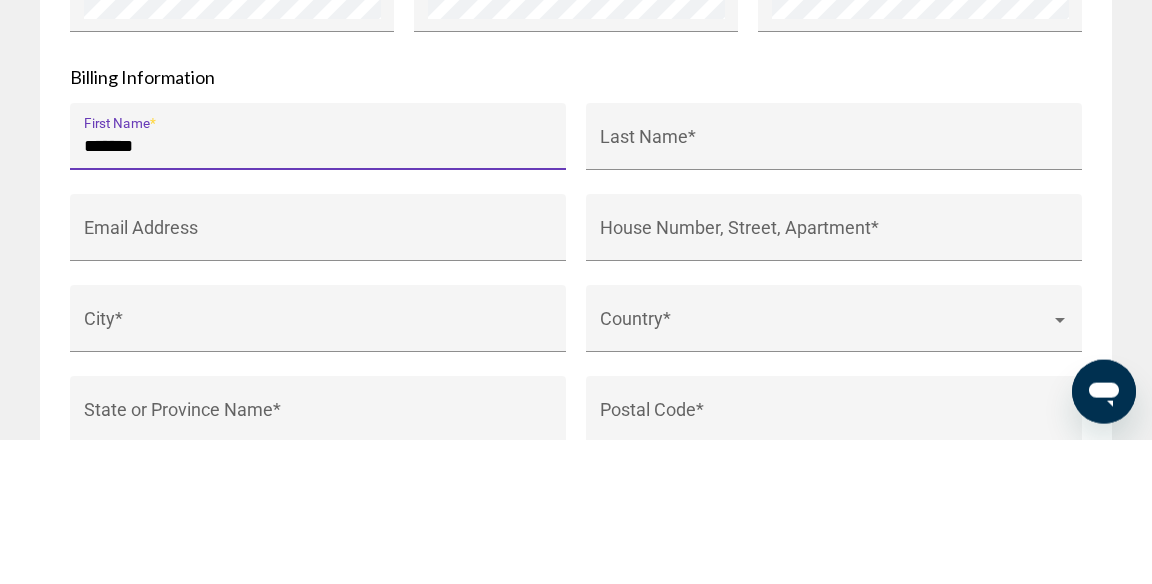type on "*******" 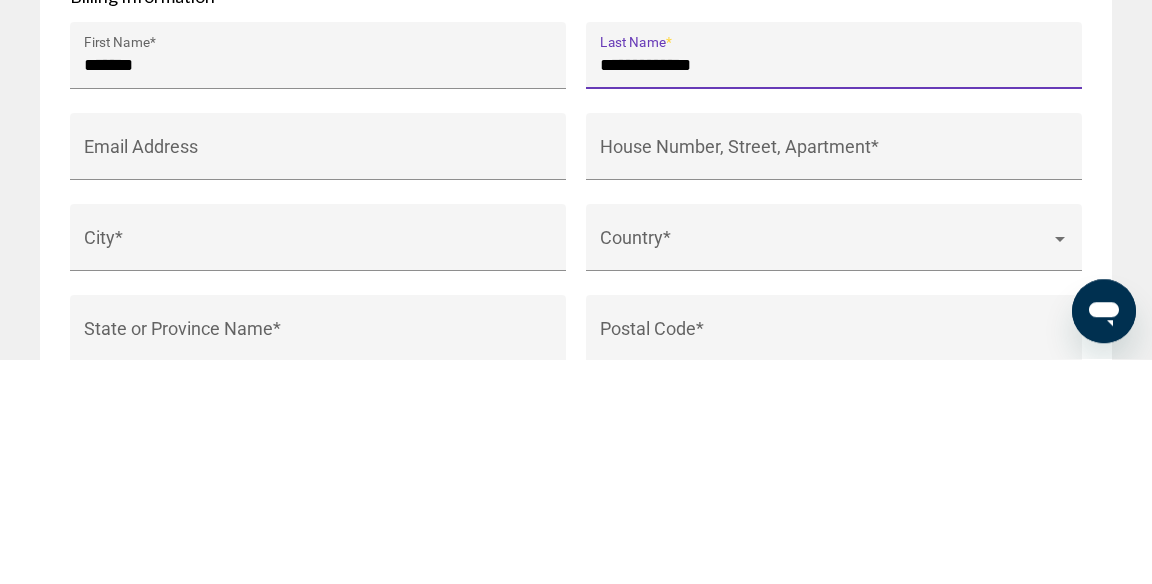 scroll, scrollTop: 2825, scrollLeft: 0, axis: vertical 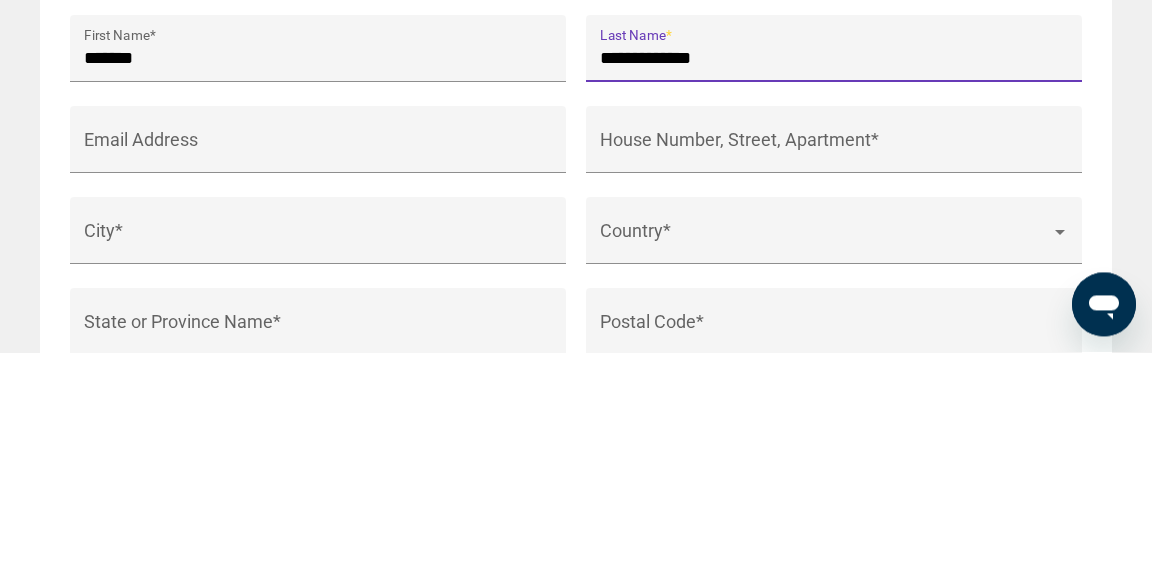 type on "**********" 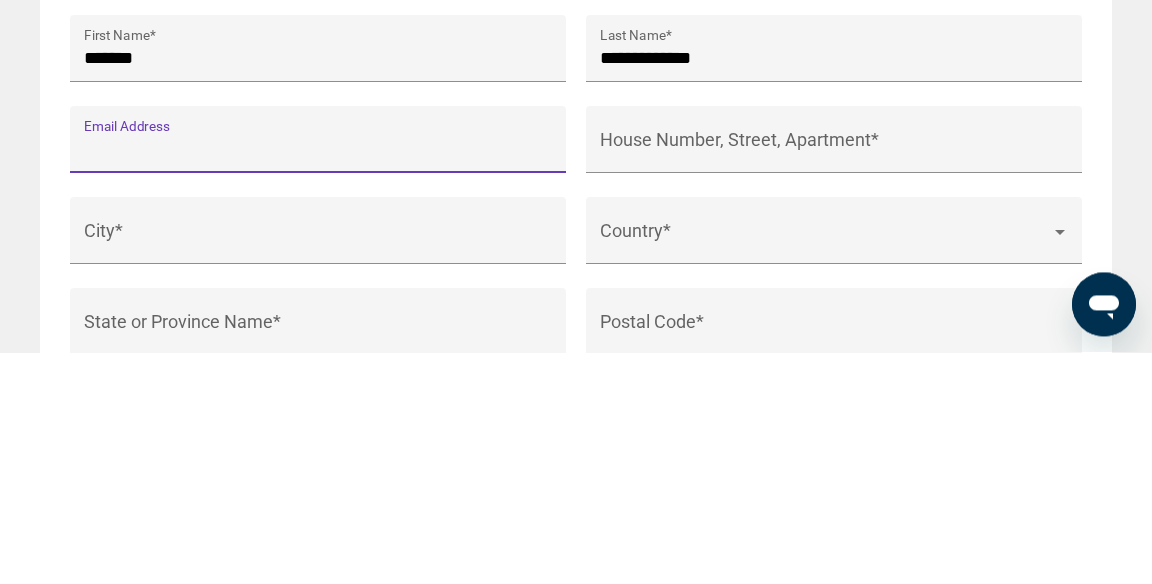 type on "*" 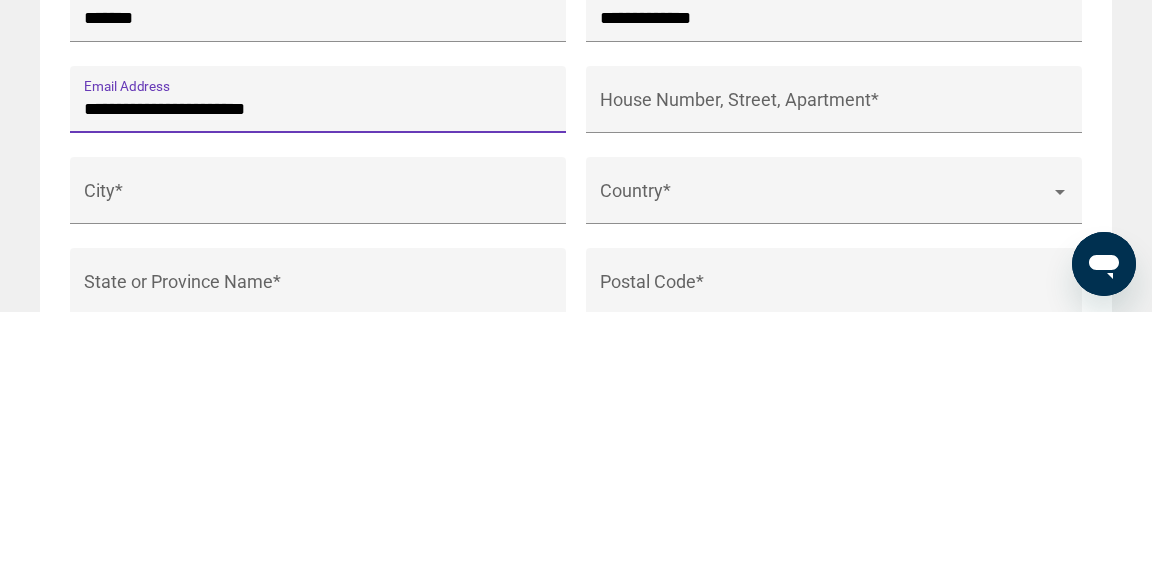 scroll, scrollTop: 2825, scrollLeft: 0, axis: vertical 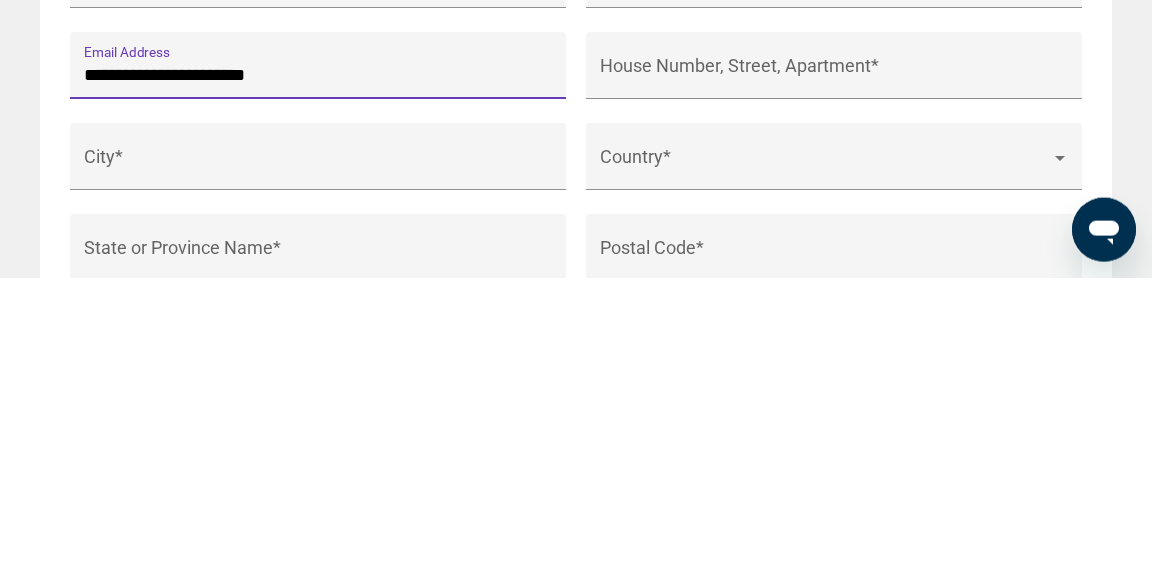 type on "**********" 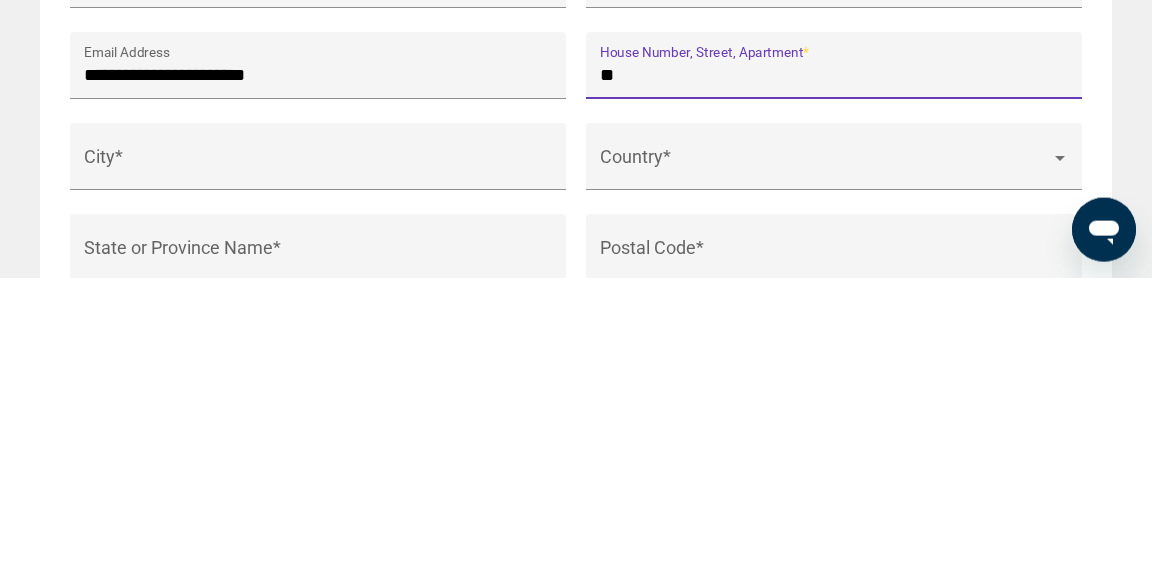 type on "*" 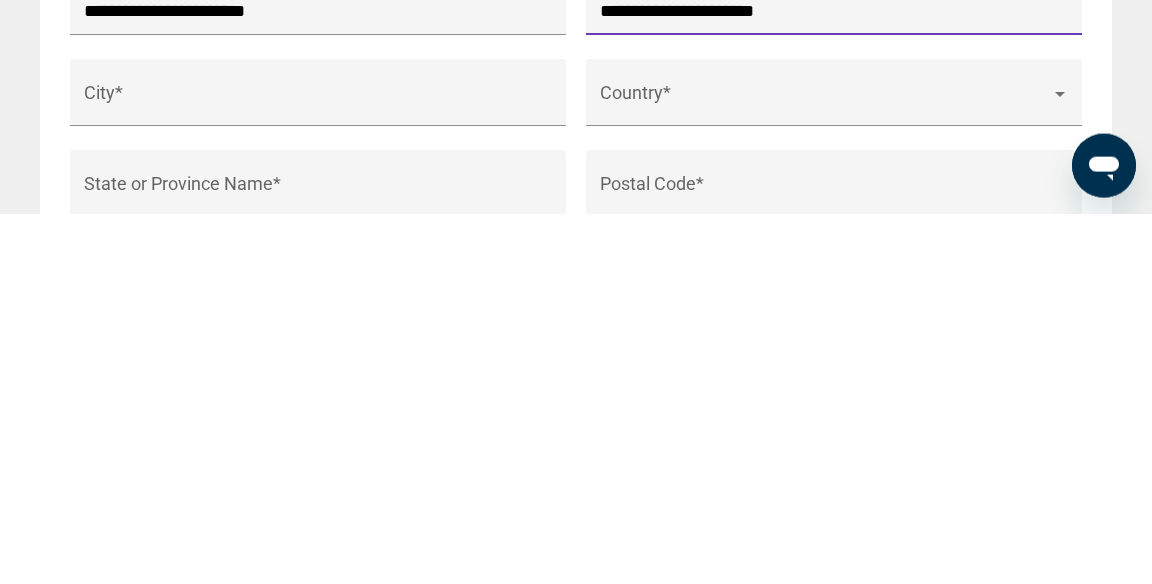 type on "**********" 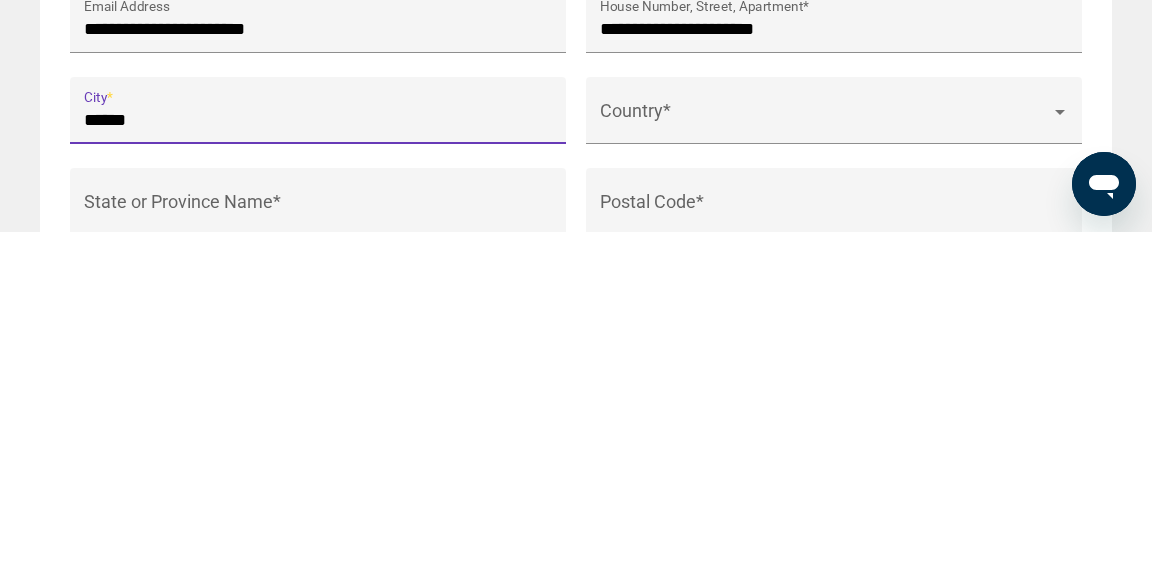 type on "******" 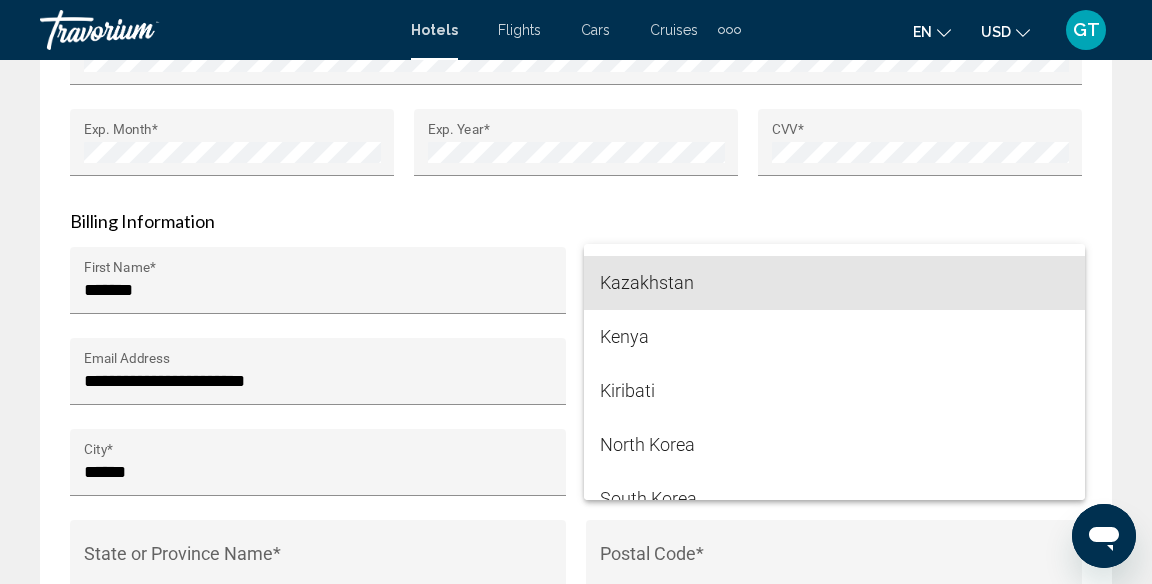 scroll, scrollTop: 6252, scrollLeft: 0, axis: vertical 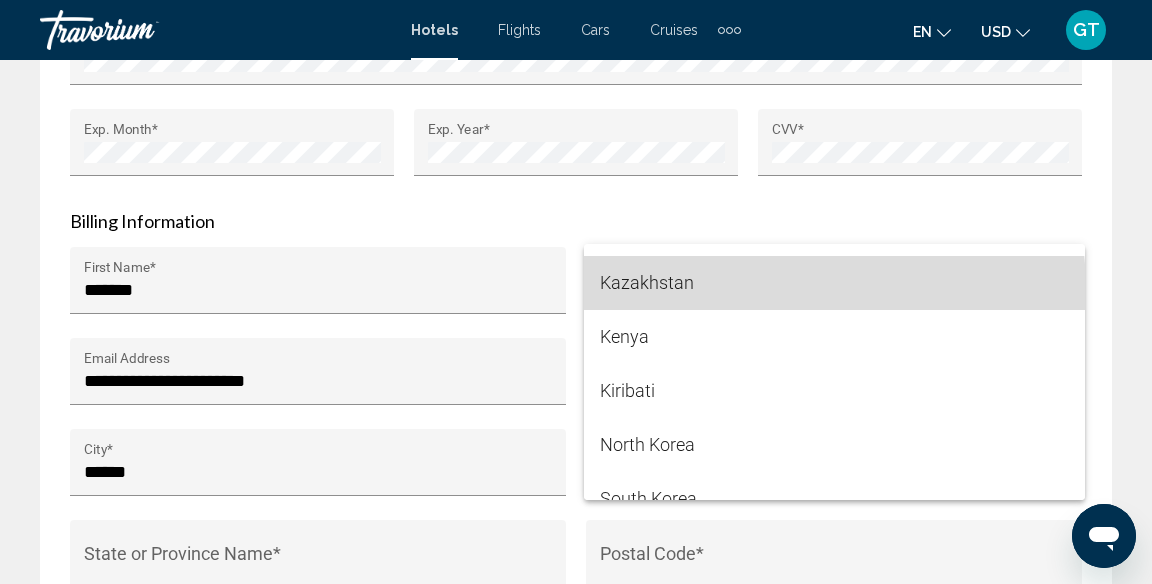 click on "Kazakhstan" at bounding box center (834, 283) 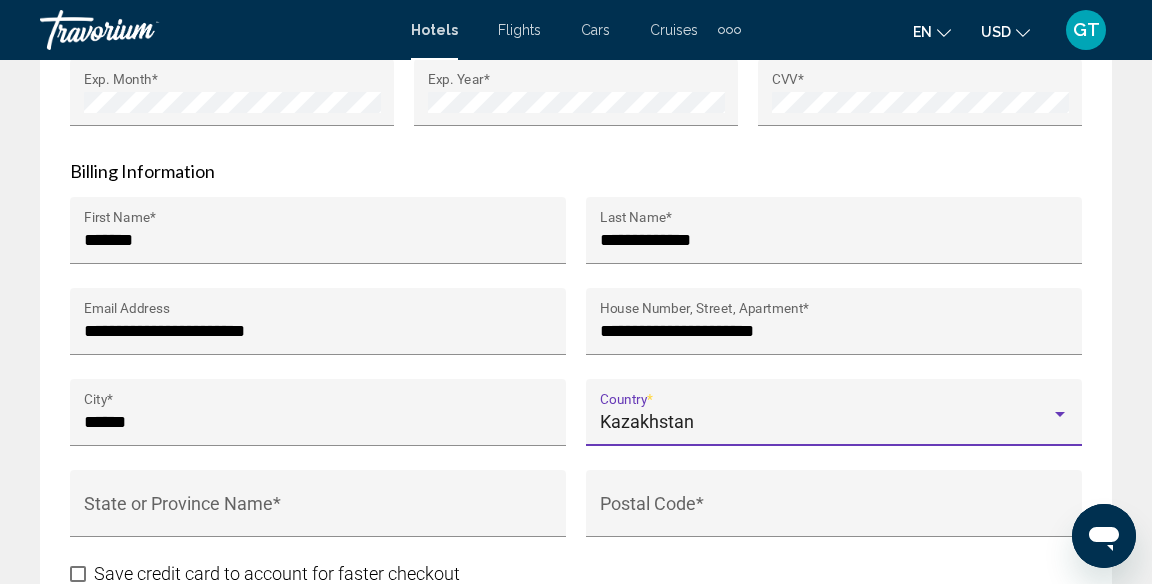 scroll, scrollTop: 2885, scrollLeft: 0, axis: vertical 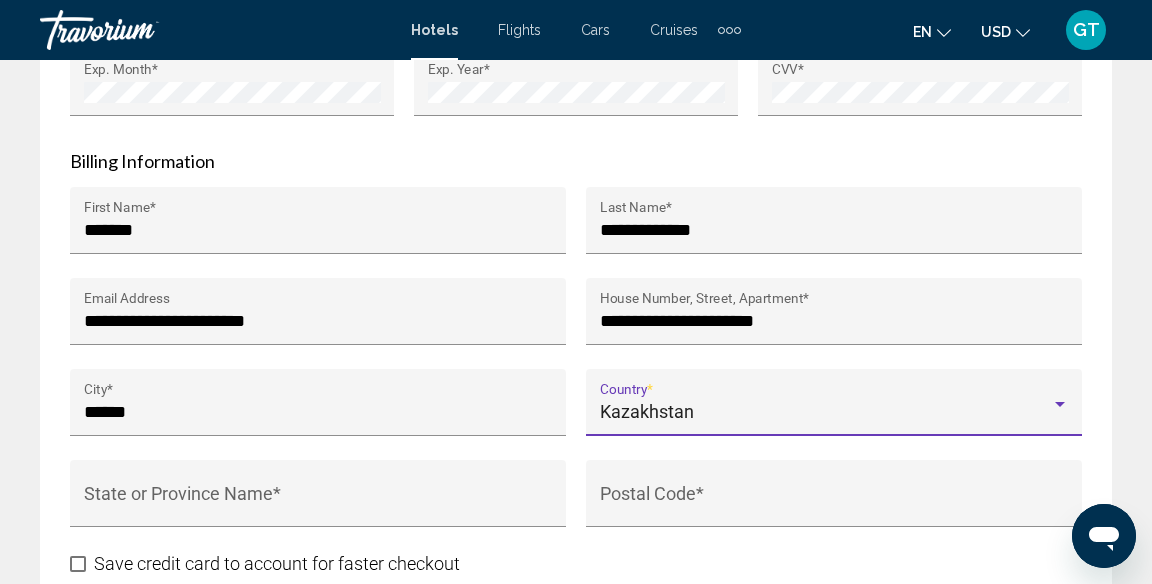 click on "Postal Code  *" at bounding box center [834, 503] 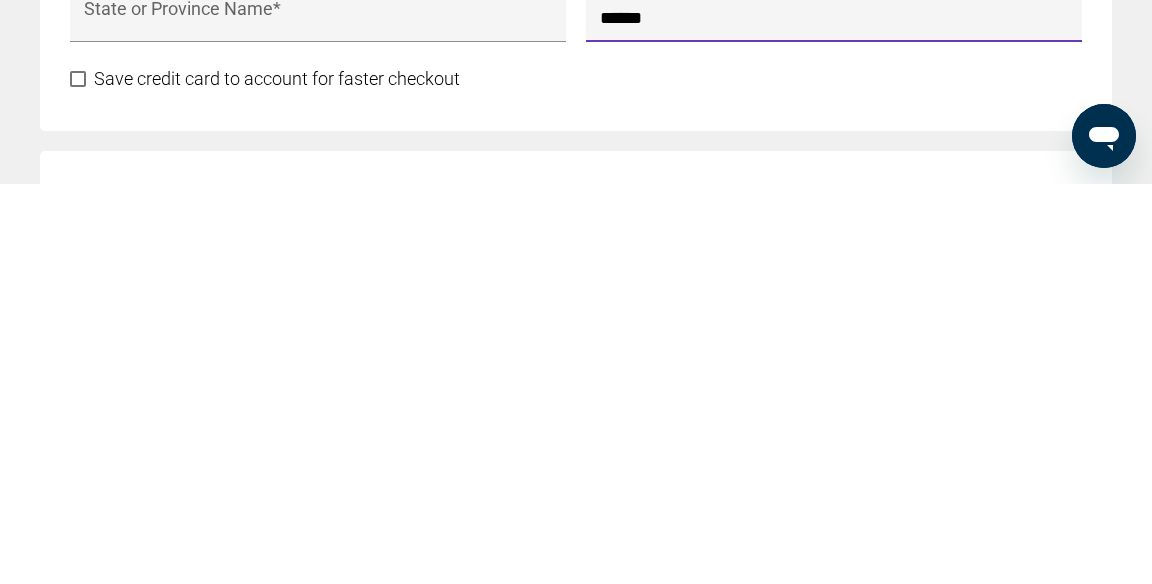 scroll, scrollTop: 2982, scrollLeft: 0, axis: vertical 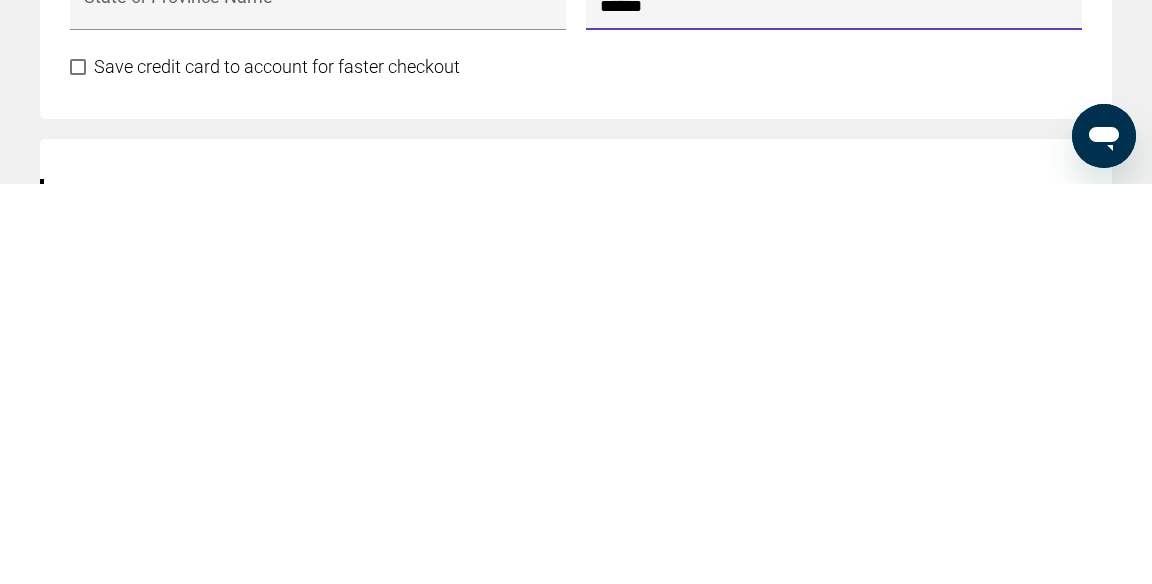 type on "******" 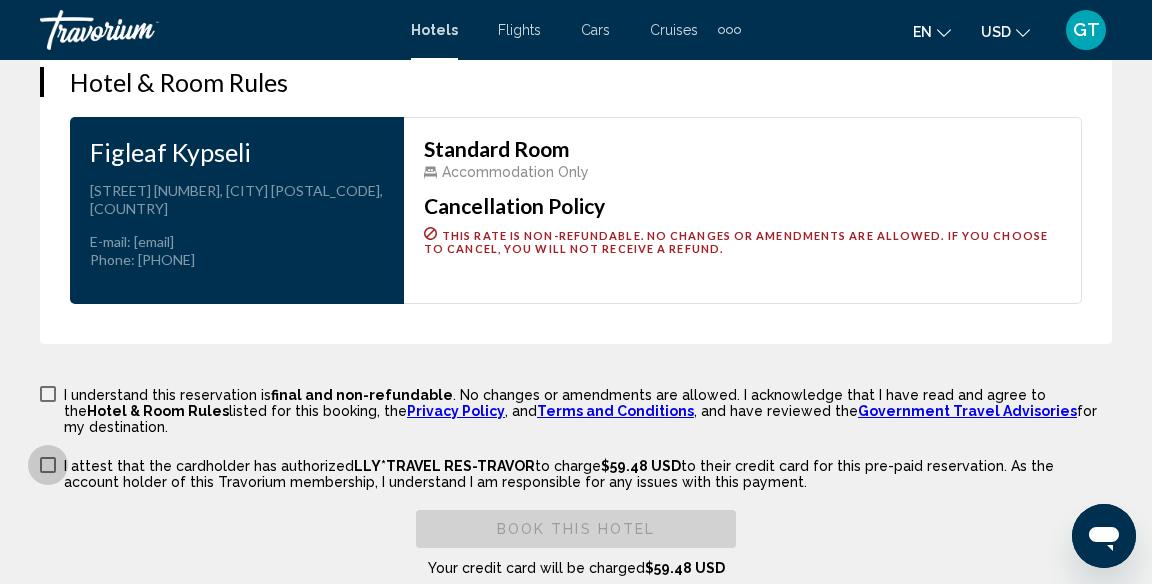 scroll, scrollTop: 3502, scrollLeft: 0, axis: vertical 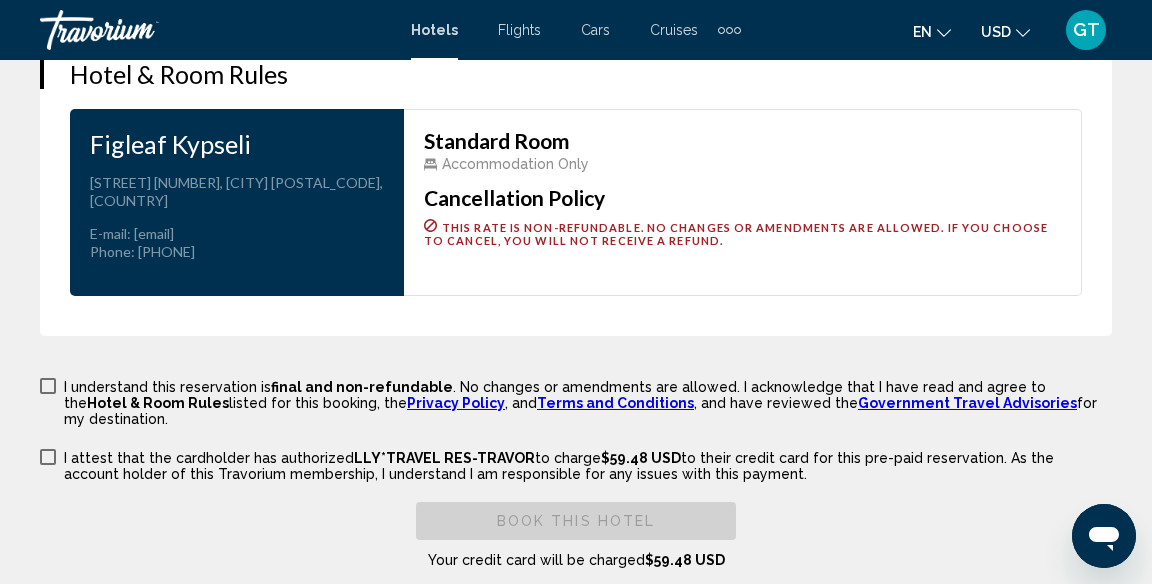 click at bounding box center [48, 386] 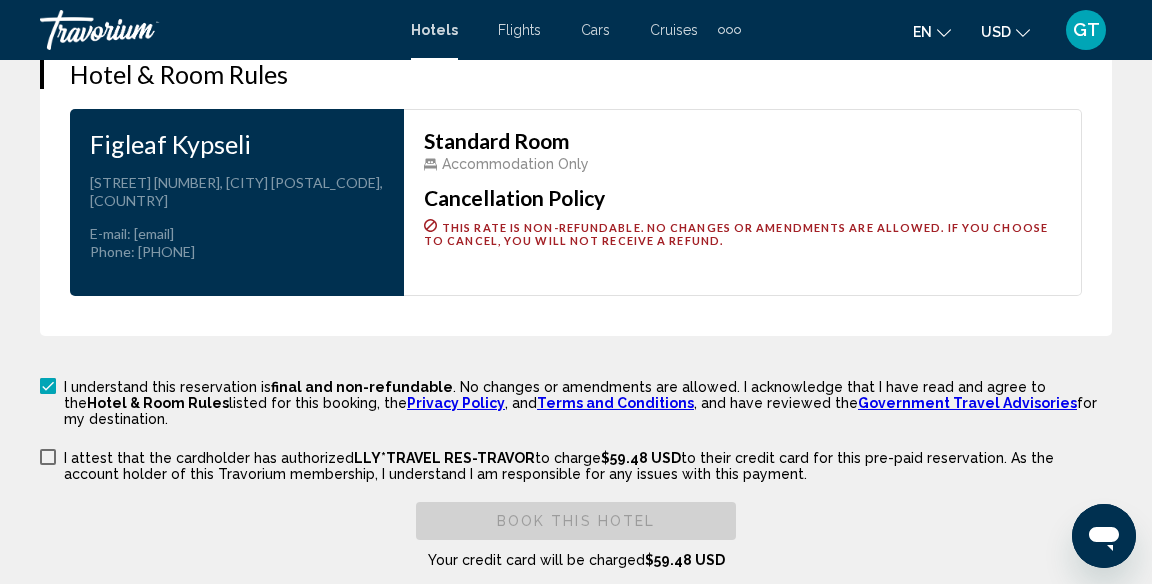 click on "I attest that the cardholder has authorized LLY*TRAVEL RES-TRAVOR to charge [PRICE] USD to their credit card for this pre-paid reservation. As the account holder of this Travorium membership, I understand I am responsible for any issues with this payment." at bounding box center (576, 464) 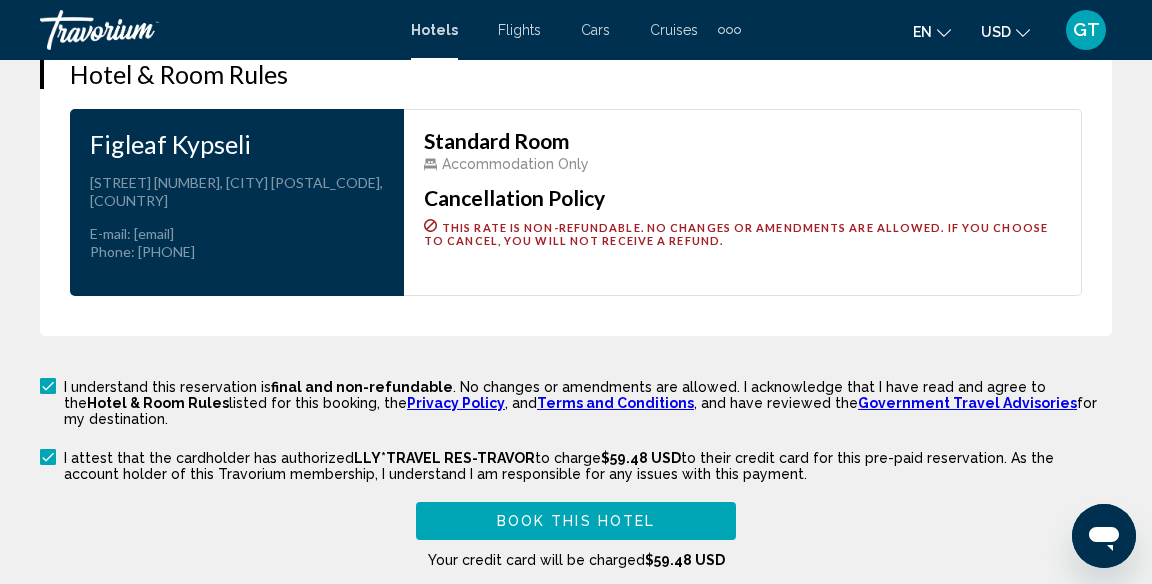 click on "Book this hotel" at bounding box center (576, 522) 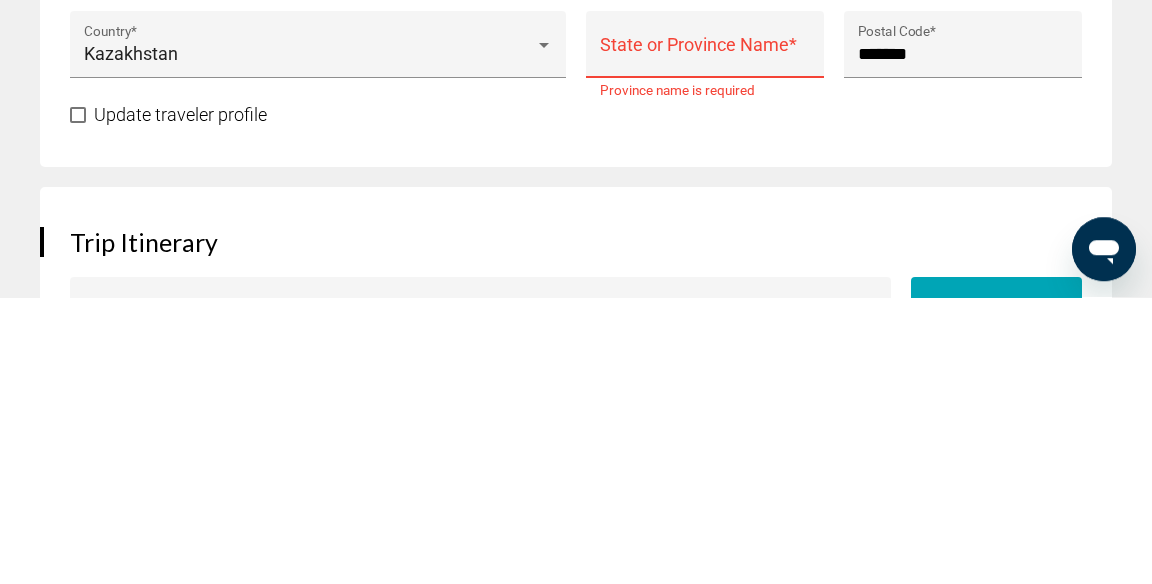 scroll, scrollTop: 1601, scrollLeft: 0, axis: vertical 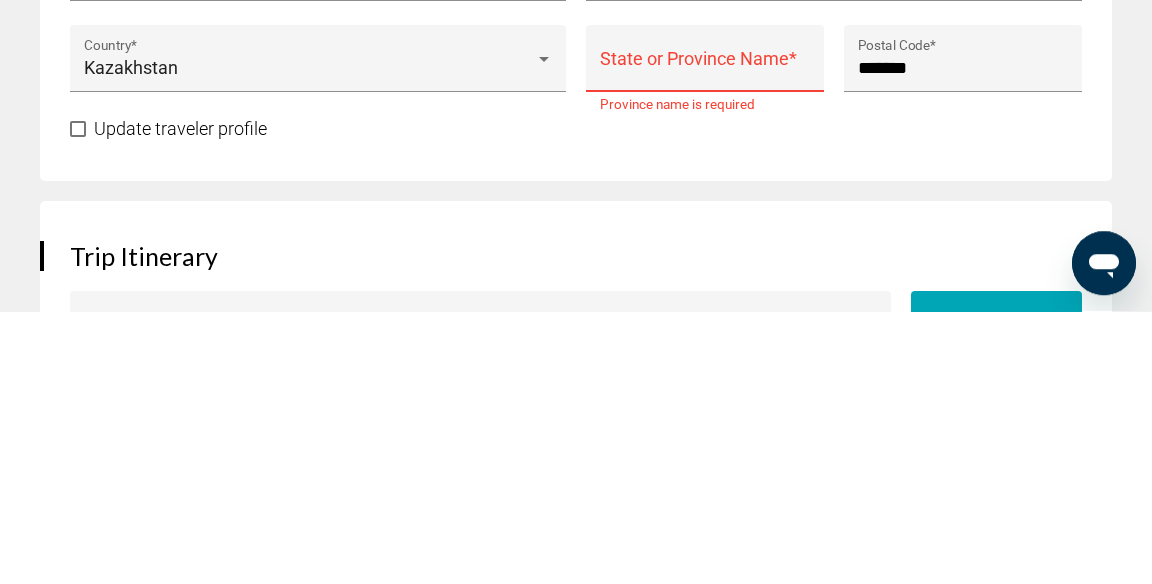 type on "**********" 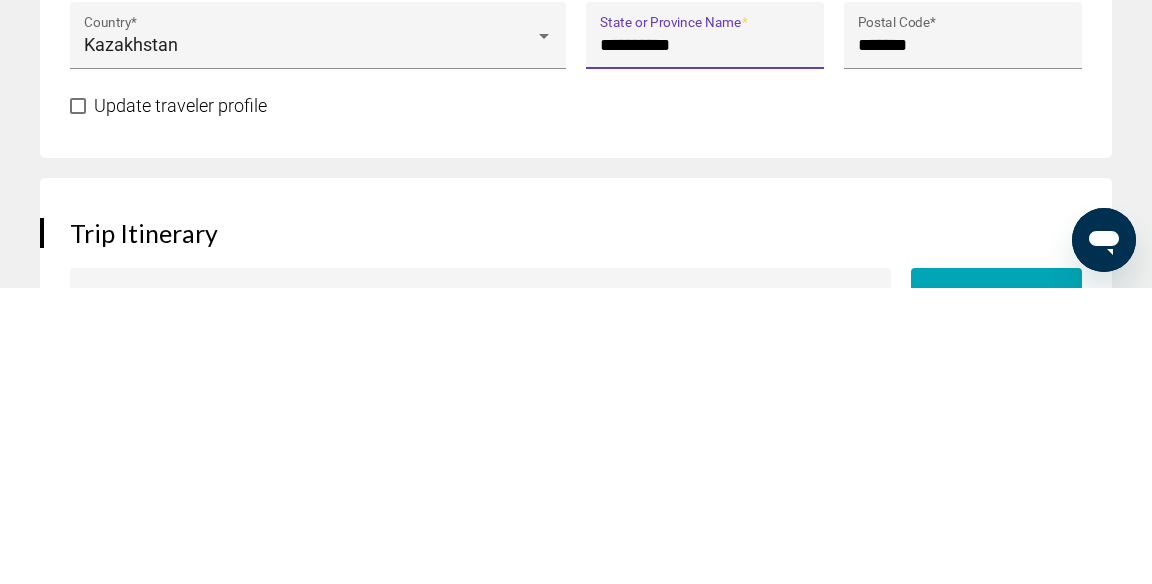 scroll, scrollTop: 1601, scrollLeft: 0, axis: vertical 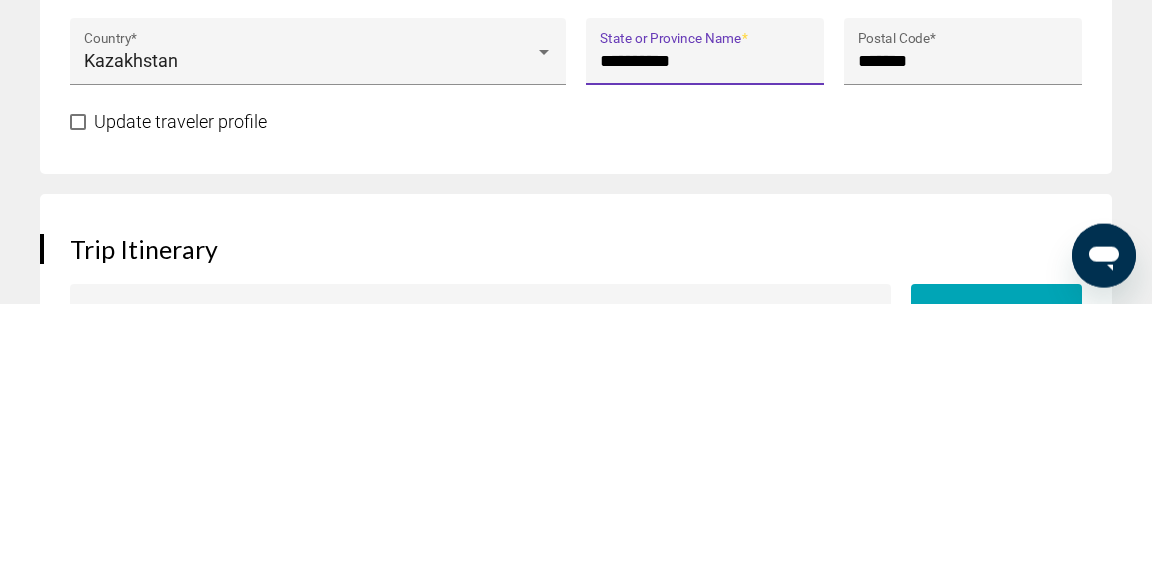 type on "**********" 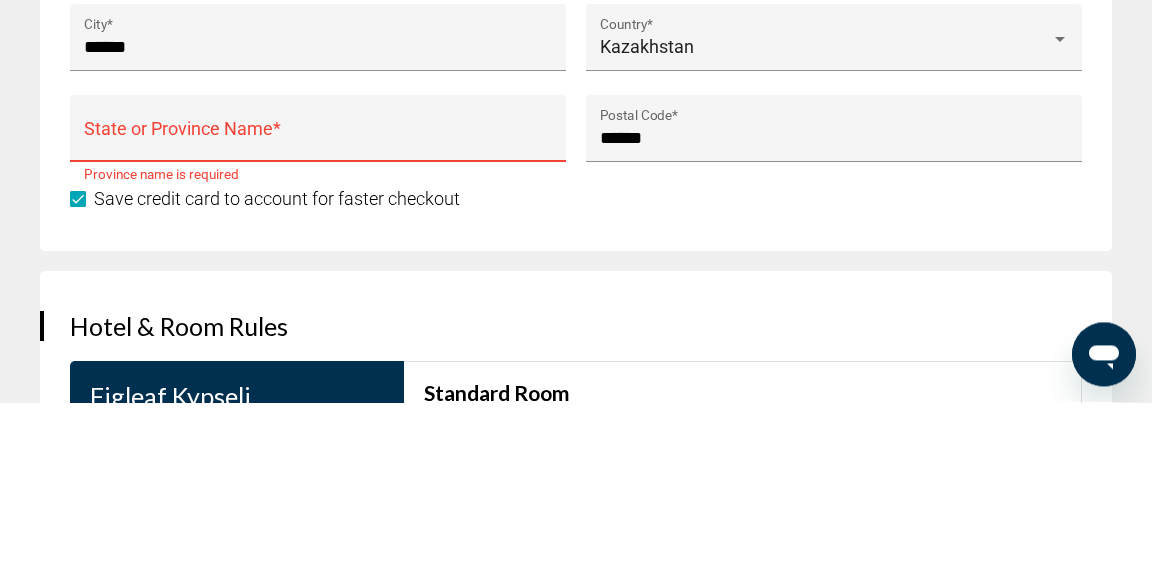 scroll, scrollTop: 3068, scrollLeft: 0, axis: vertical 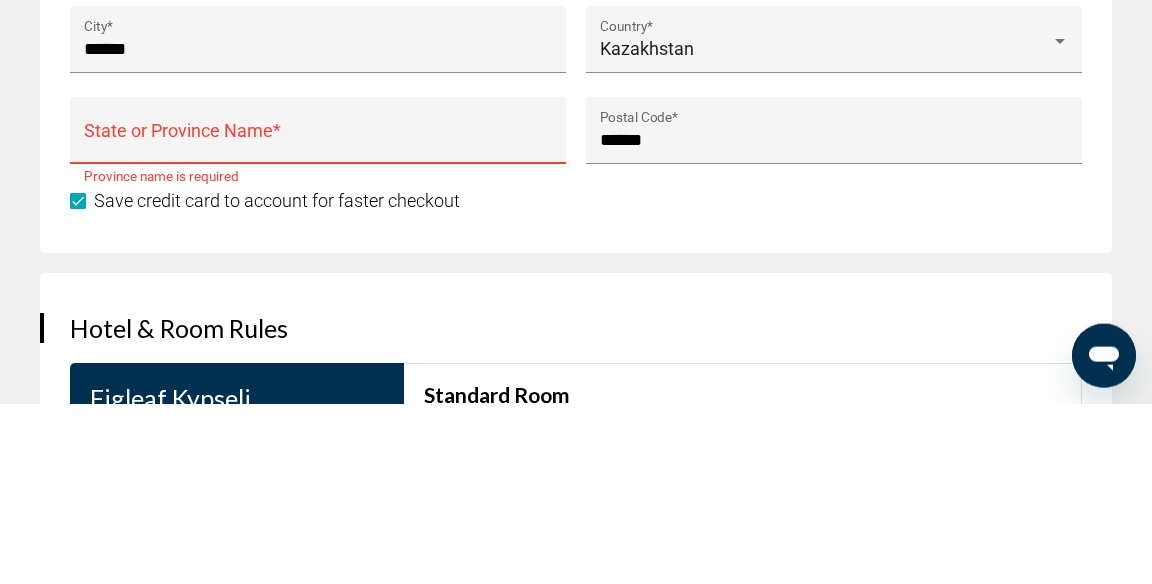type on "******" 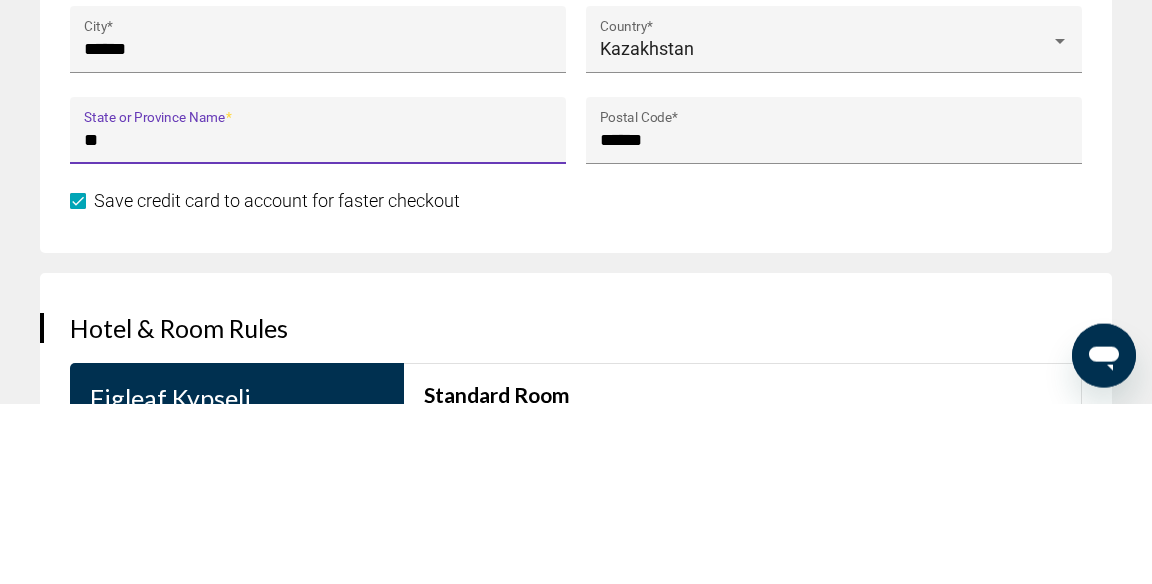 type on "*" 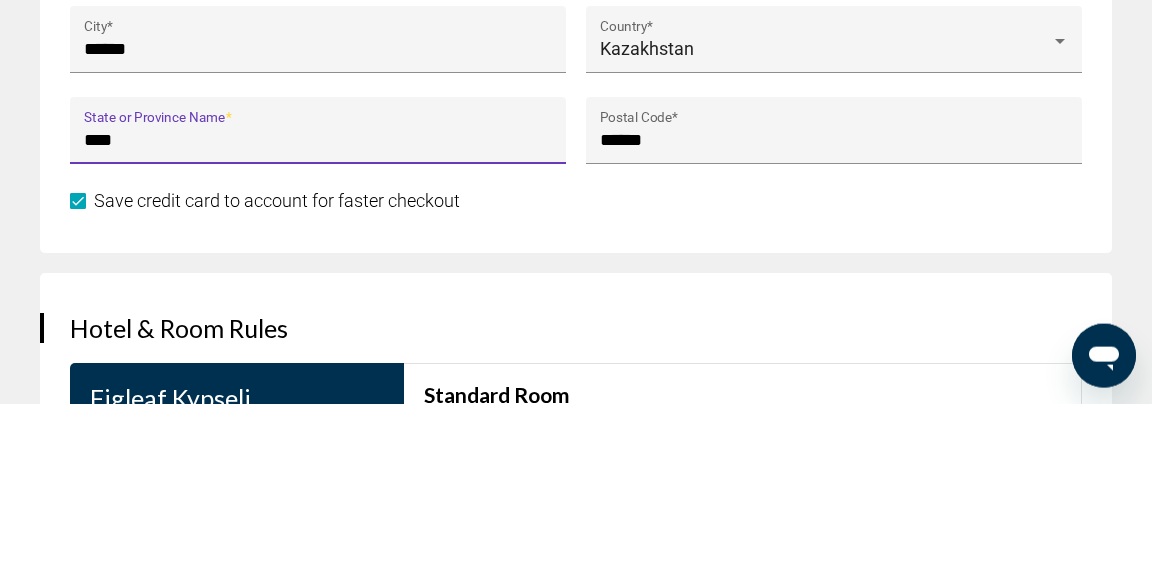 type on "**********" 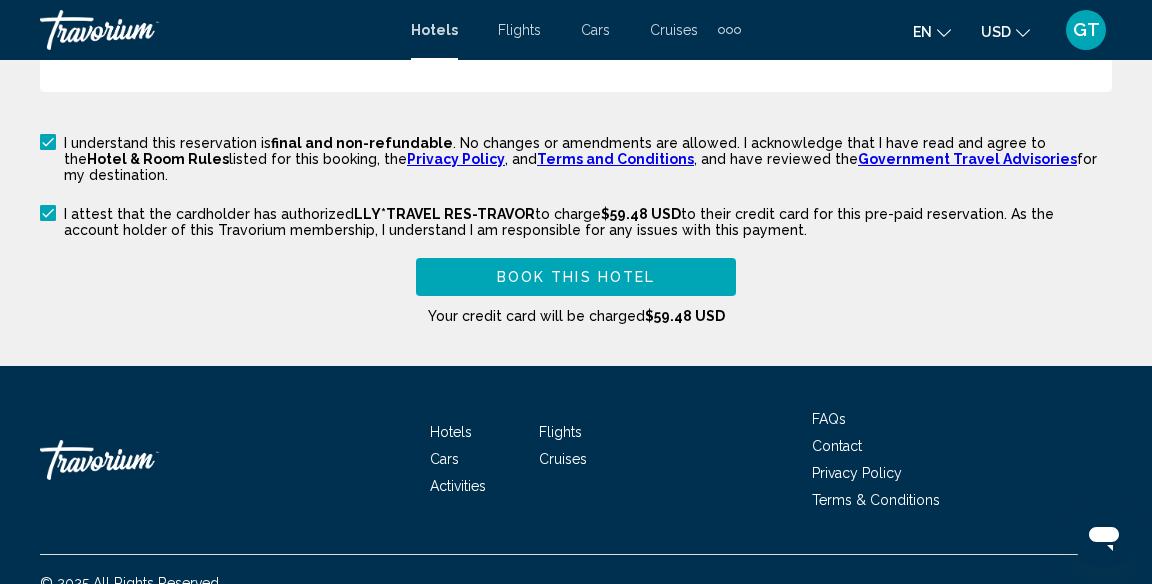 scroll, scrollTop: 3761, scrollLeft: 0, axis: vertical 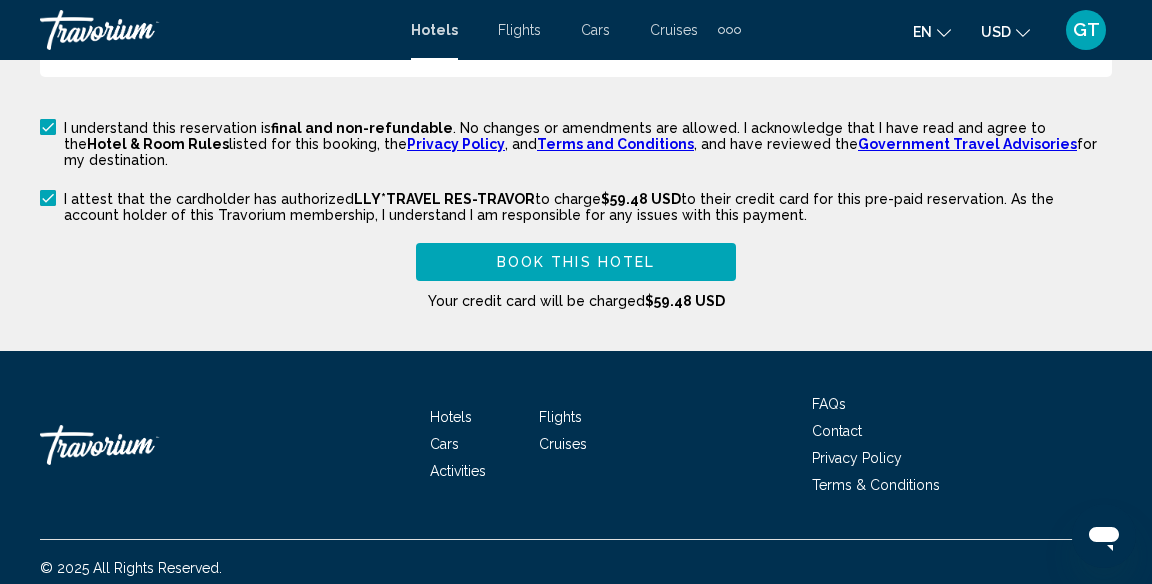 click on "Book this hotel" at bounding box center (576, 261) 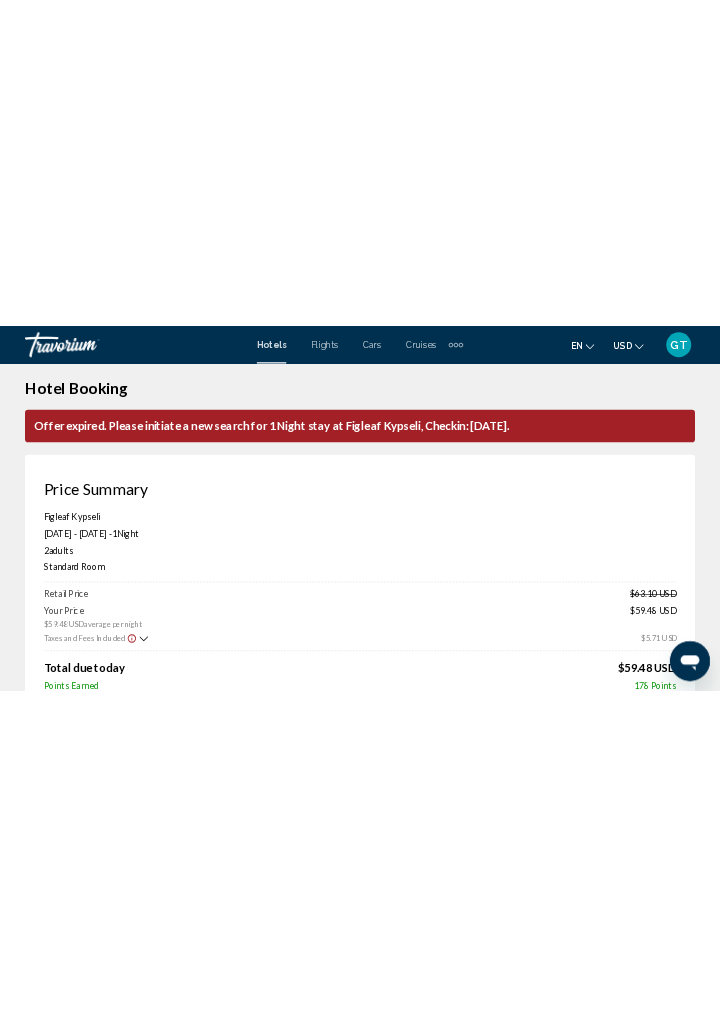 scroll, scrollTop: 0, scrollLeft: 0, axis: both 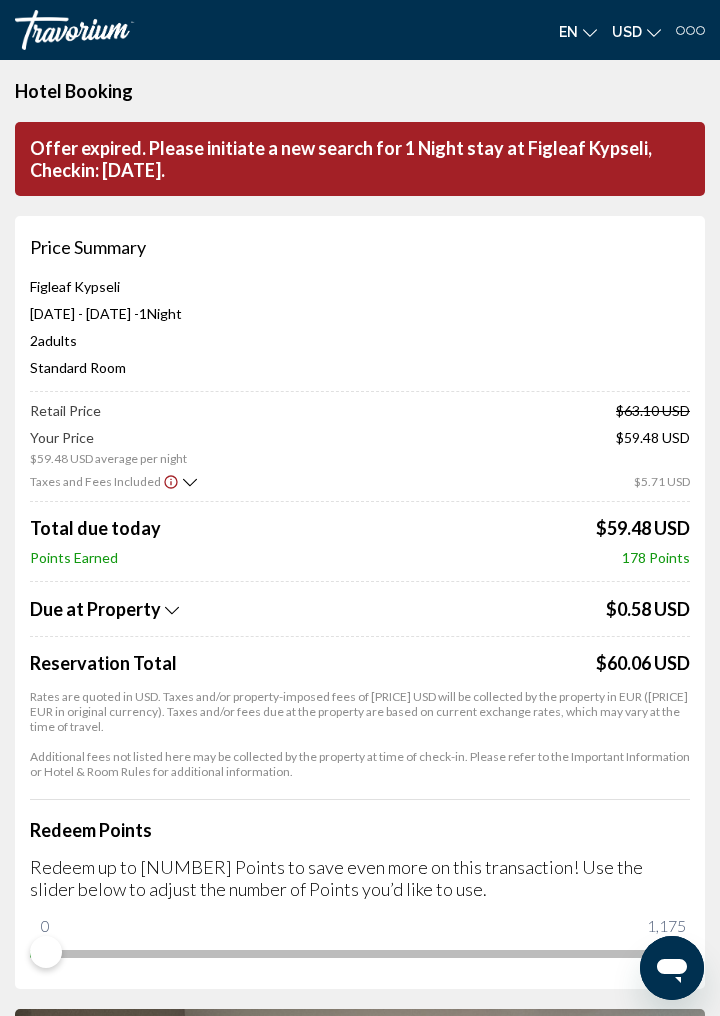 click on "Redeem  Points" at bounding box center [360, 830] 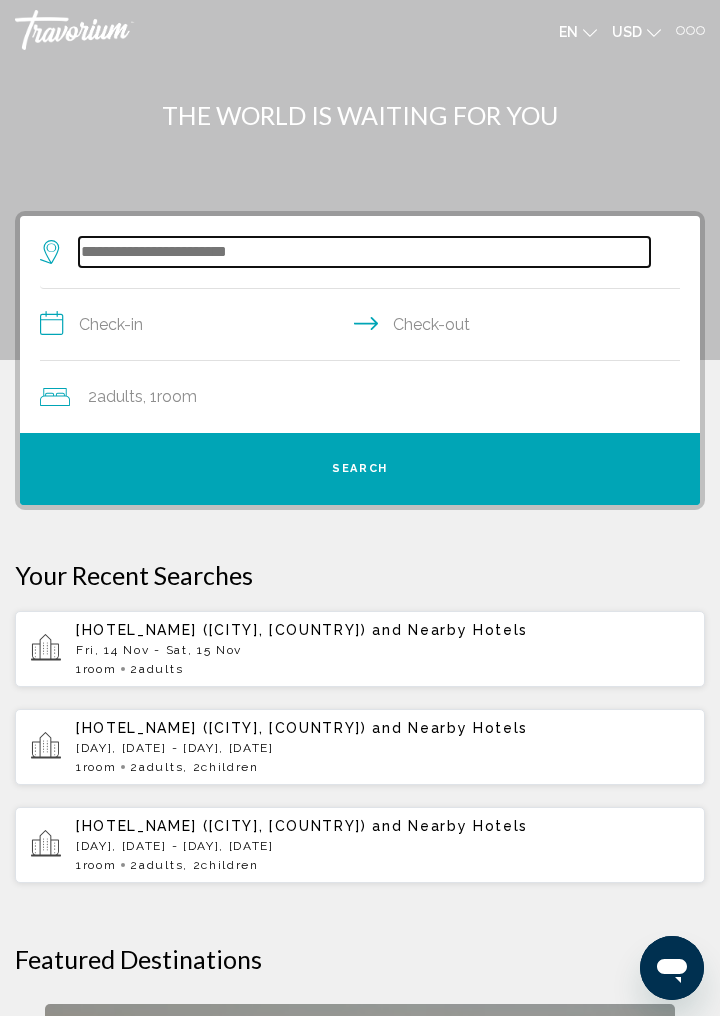 click at bounding box center [364, 252] 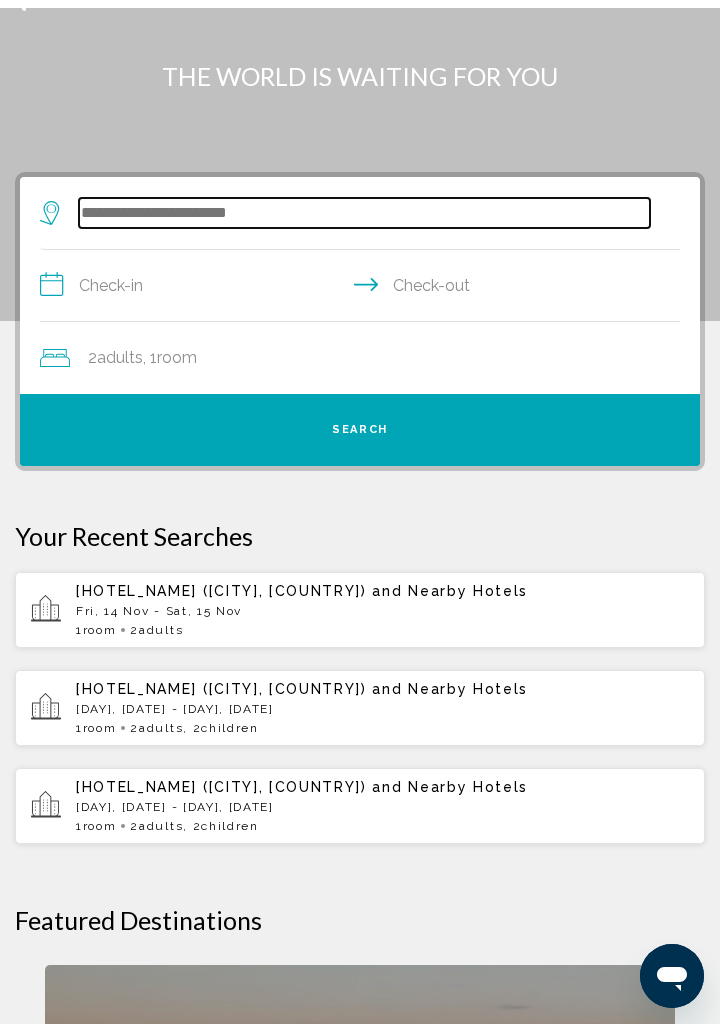 scroll, scrollTop: 146, scrollLeft: 0, axis: vertical 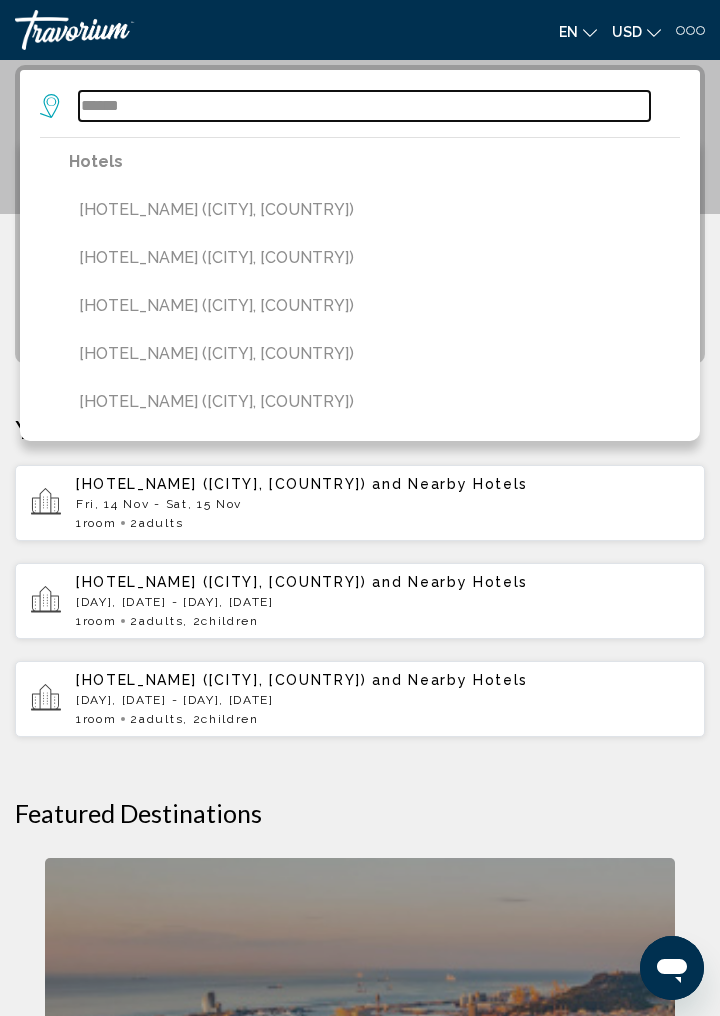type on "******" 